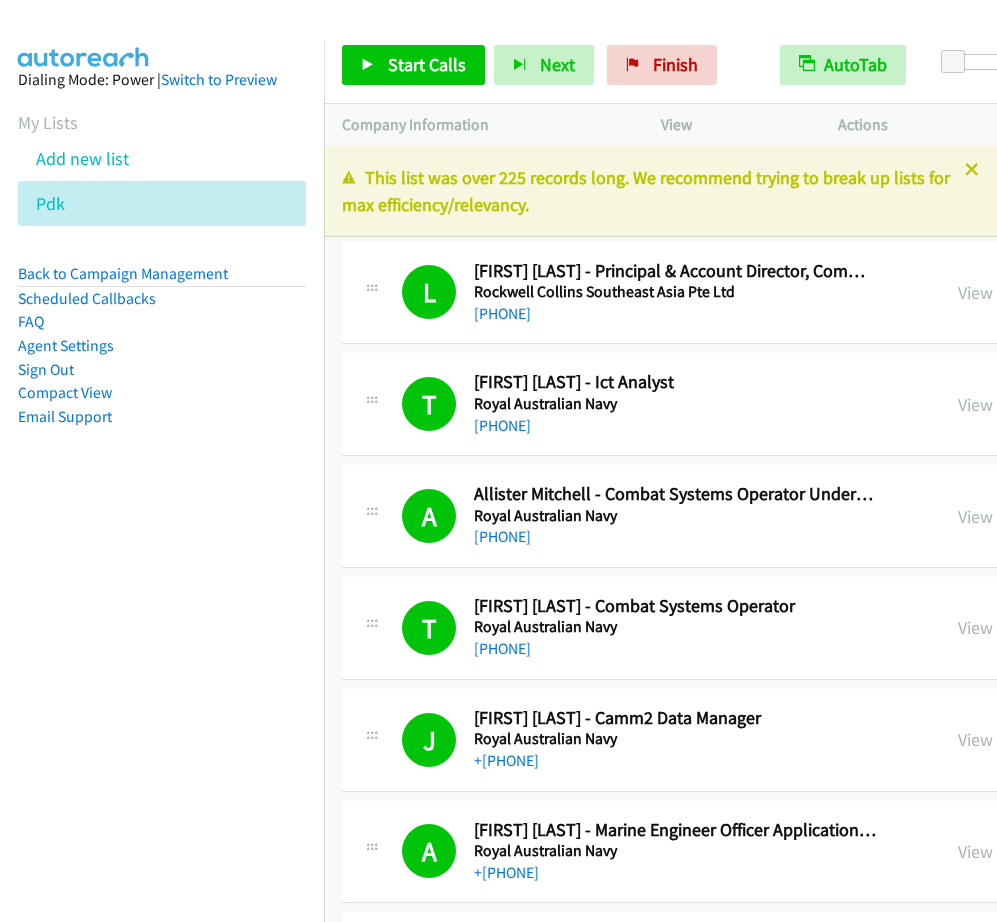 scroll, scrollTop: 0, scrollLeft: 0, axis: both 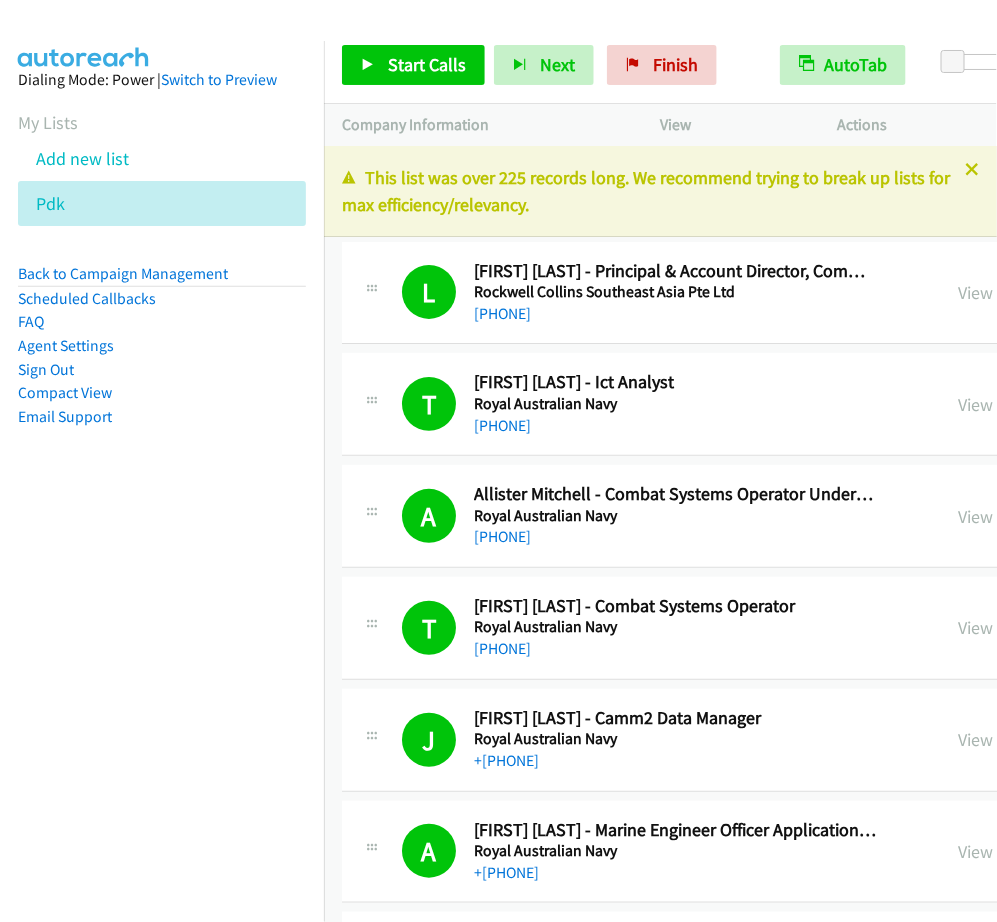 click on "Dialing Mode: Power
|
Switch to Preview
My Lists
Add new list
Pdk
Back to Campaign Management
Scheduled Callbacks
FAQ
Agent Settings
Sign Out
Compact View
Email Support" at bounding box center (162, 280) 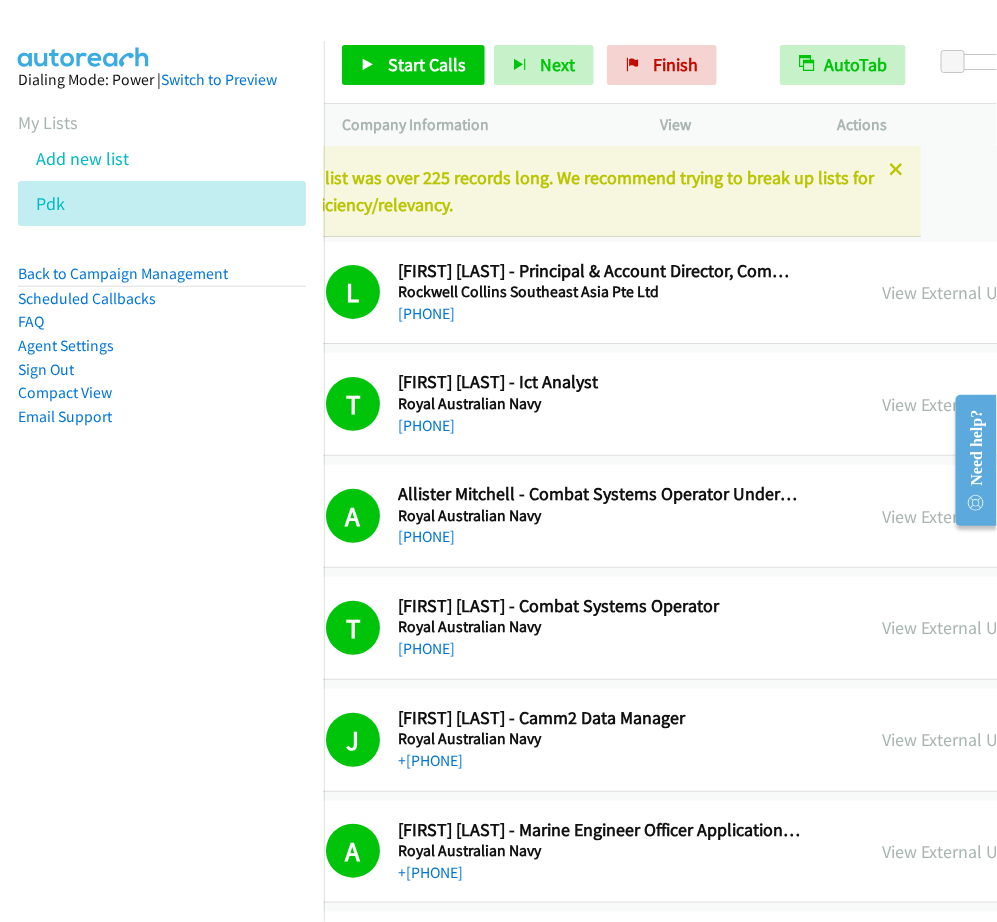 scroll, scrollTop: 0, scrollLeft: 0, axis: both 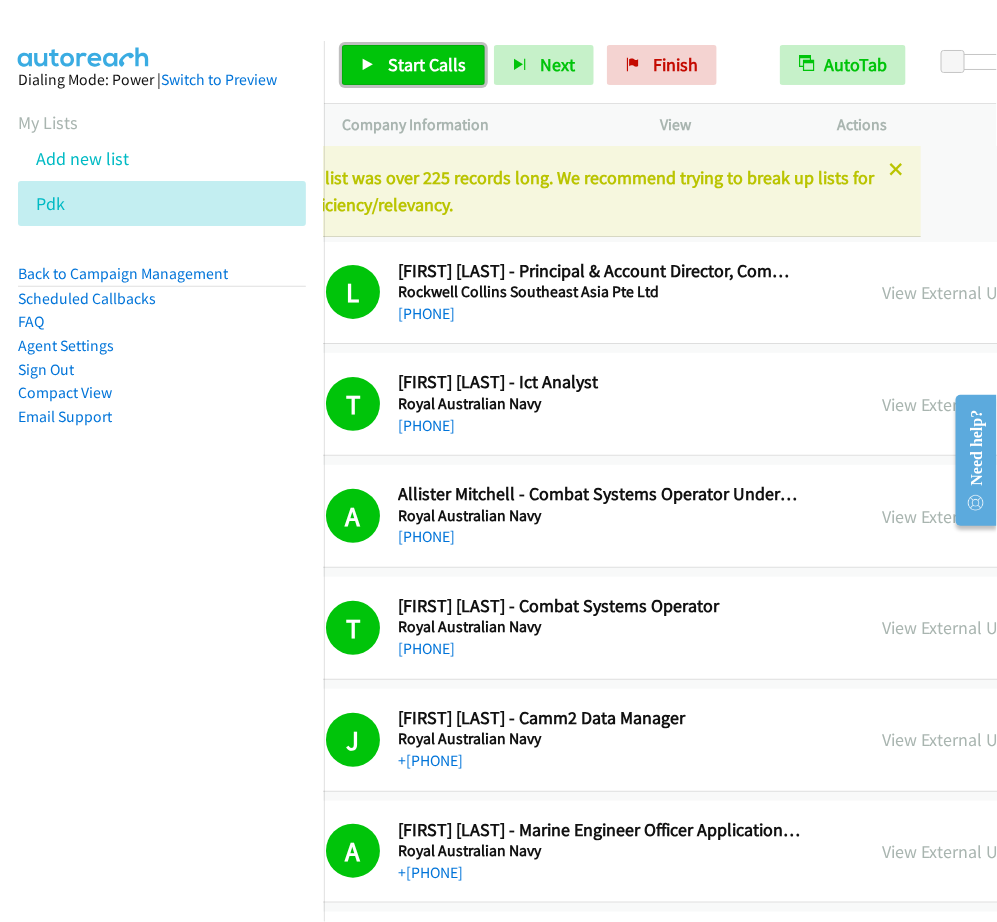 click on "Start Calls" at bounding box center [413, 65] 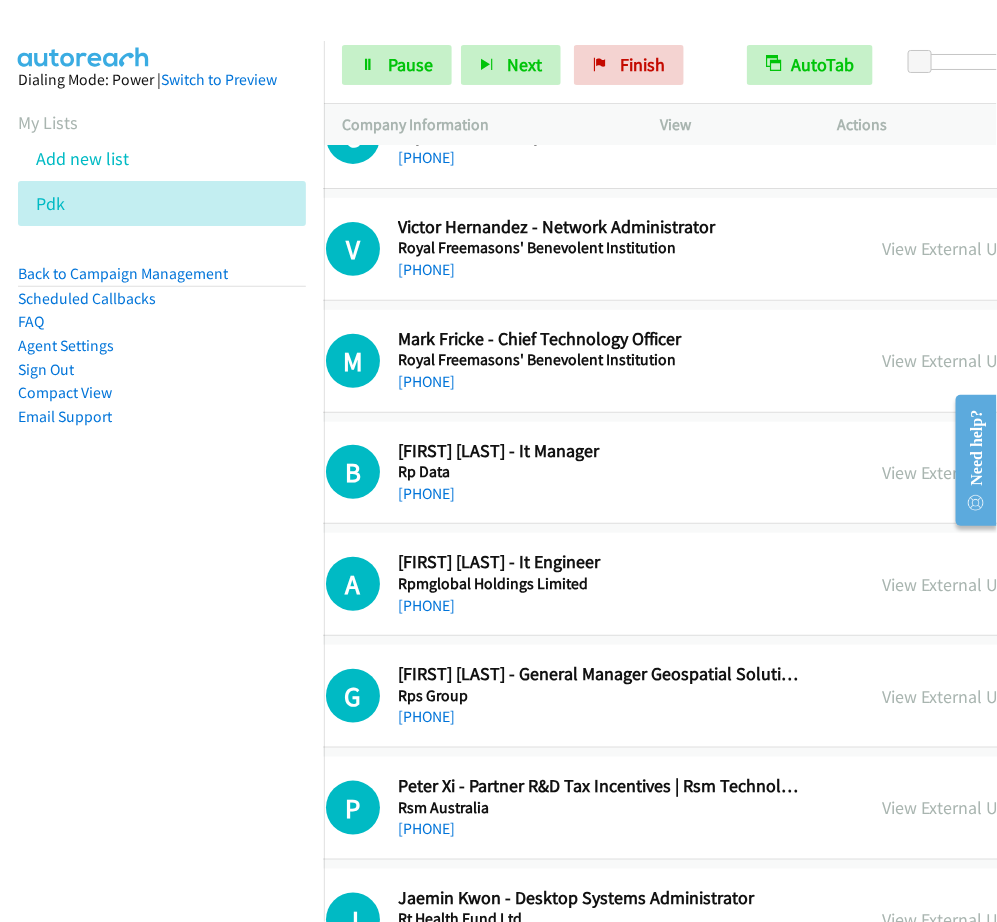 scroll, scrollTop: 2125, scrollLeft: 76, axis: both 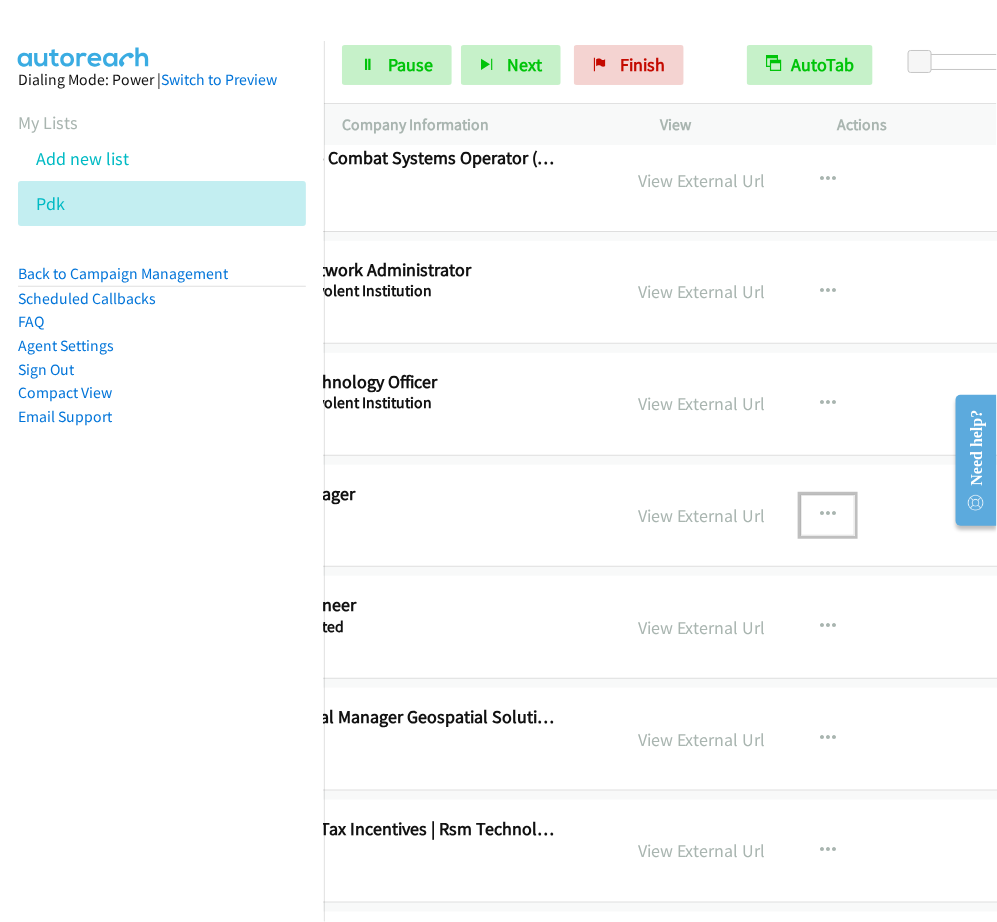 click at bounding box center [828, 515] 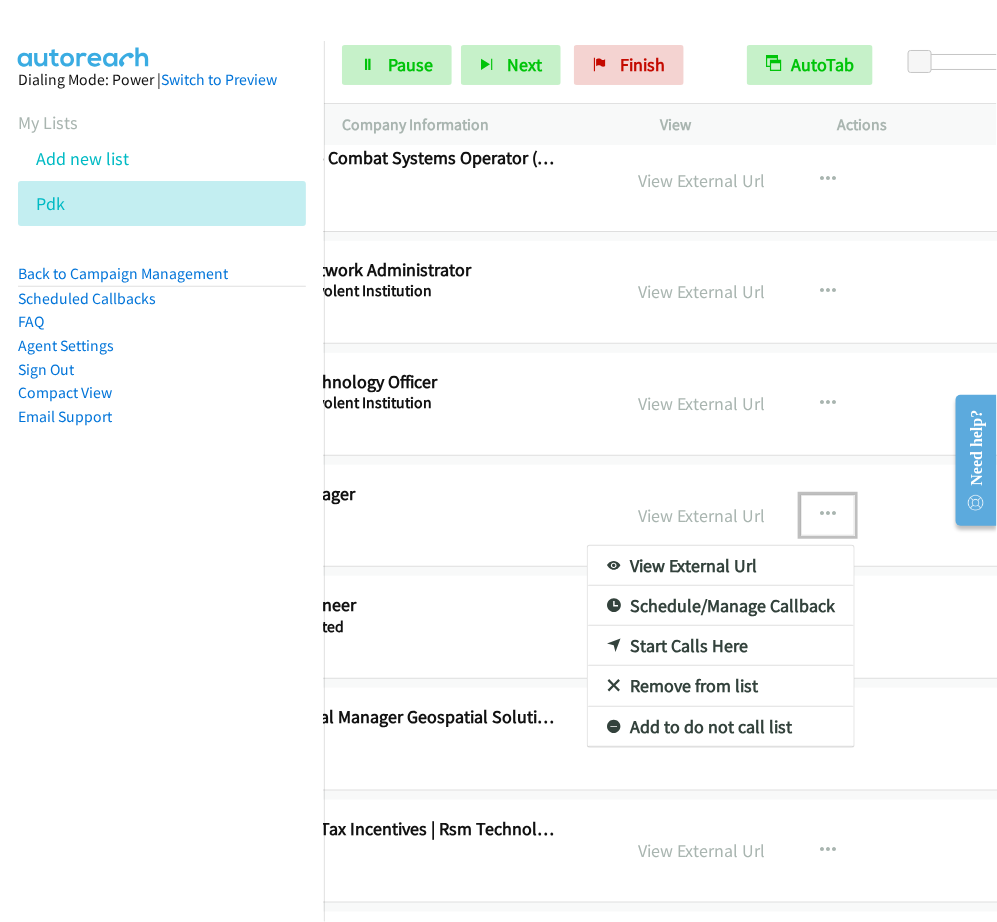 click at bounding box center (498, 461) 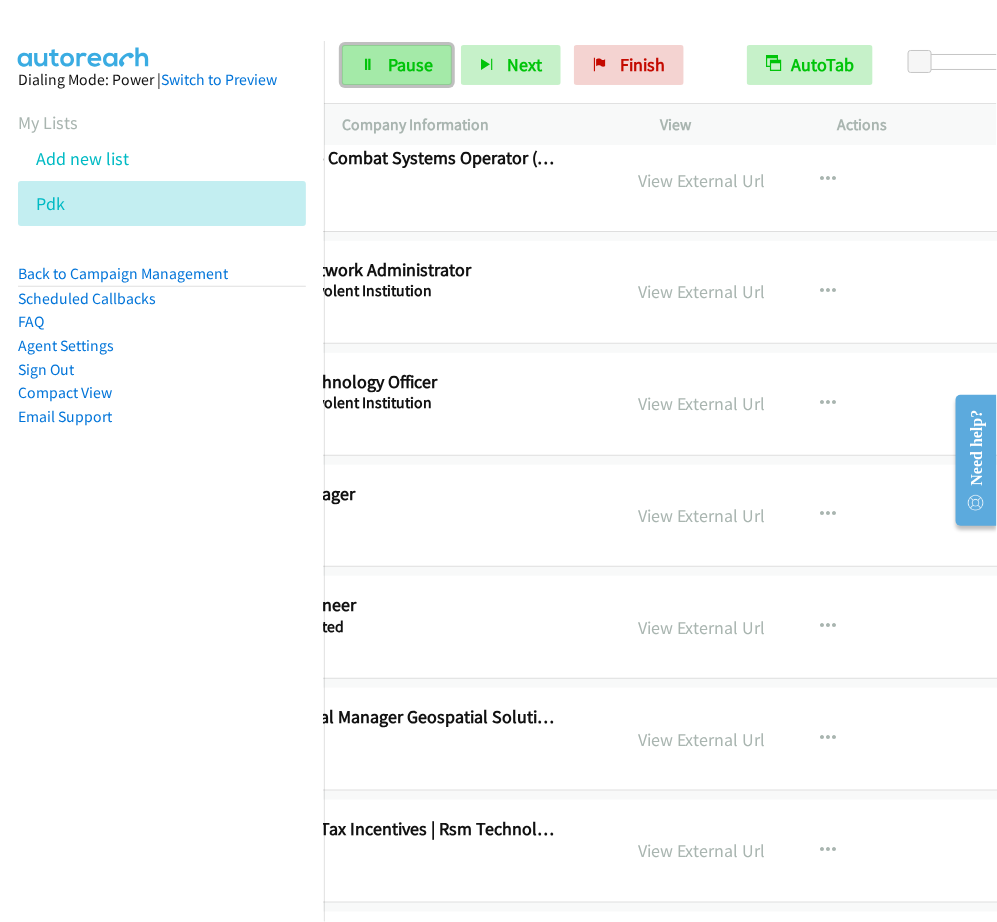 click on "Pause" at bounding box center (410, 64) 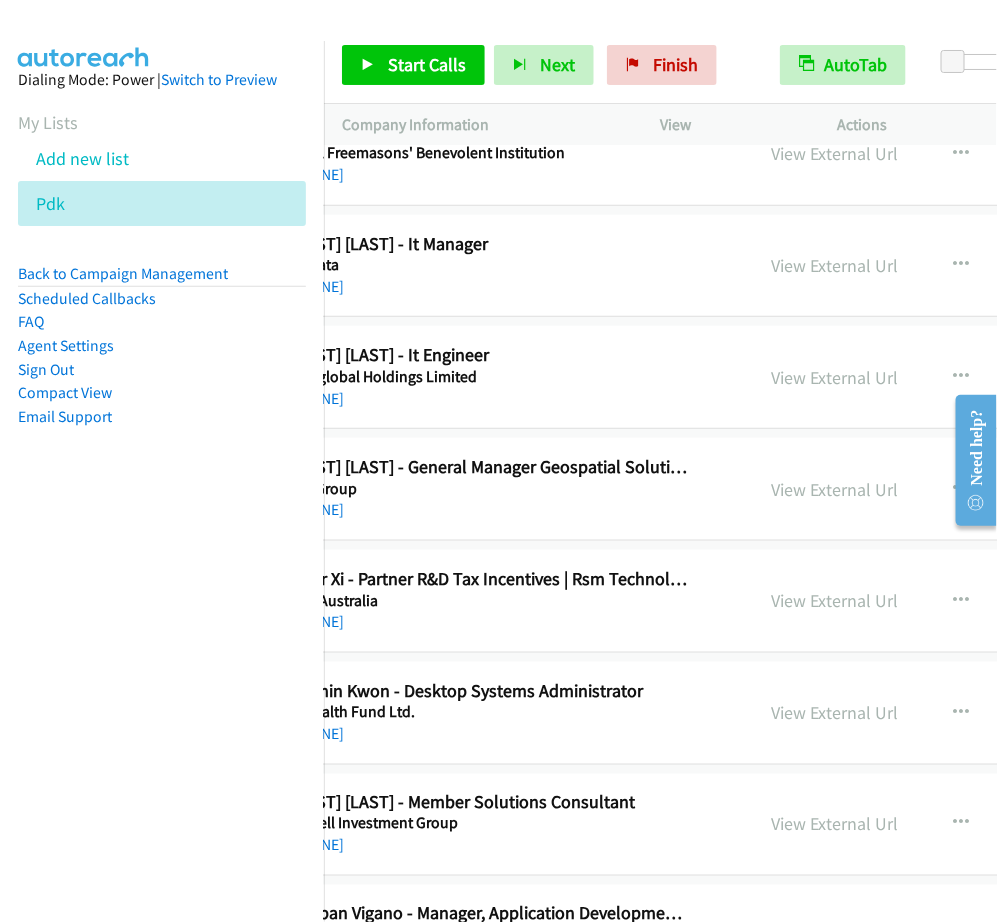 scroll, scrollTop: 2375, scrollLeft: 175, axis: both 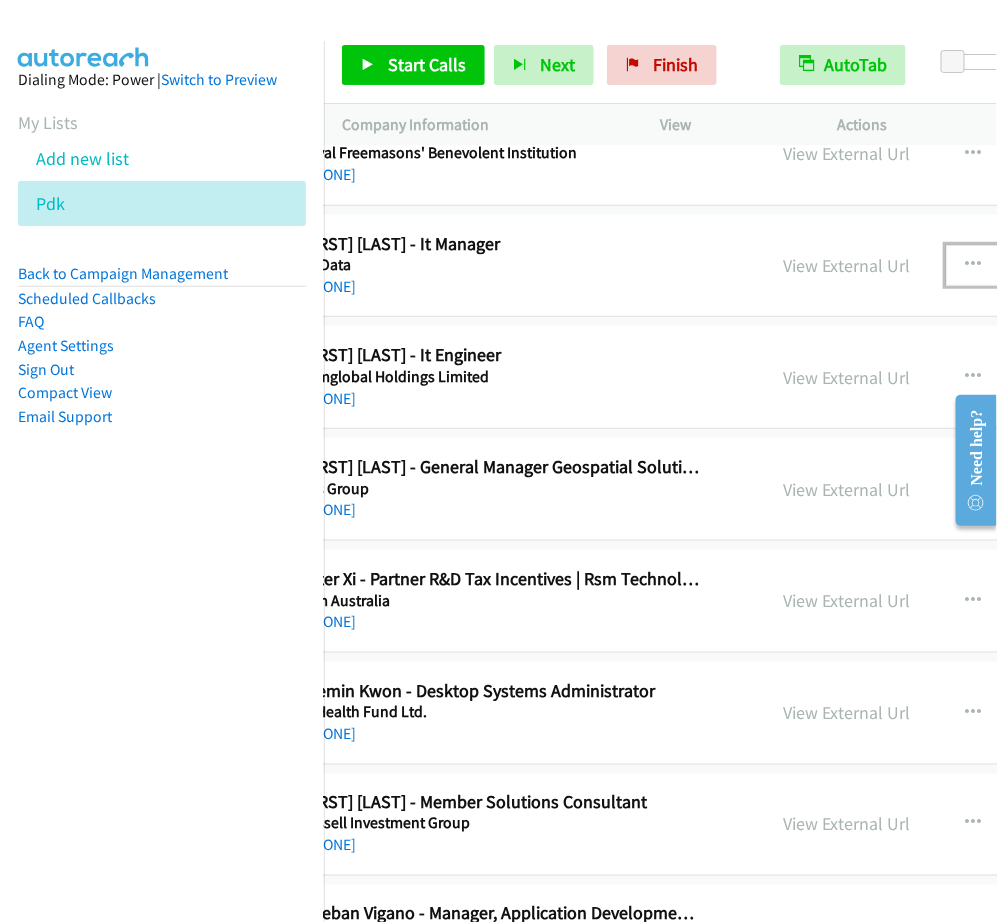 click at bounding box center [973, 265] 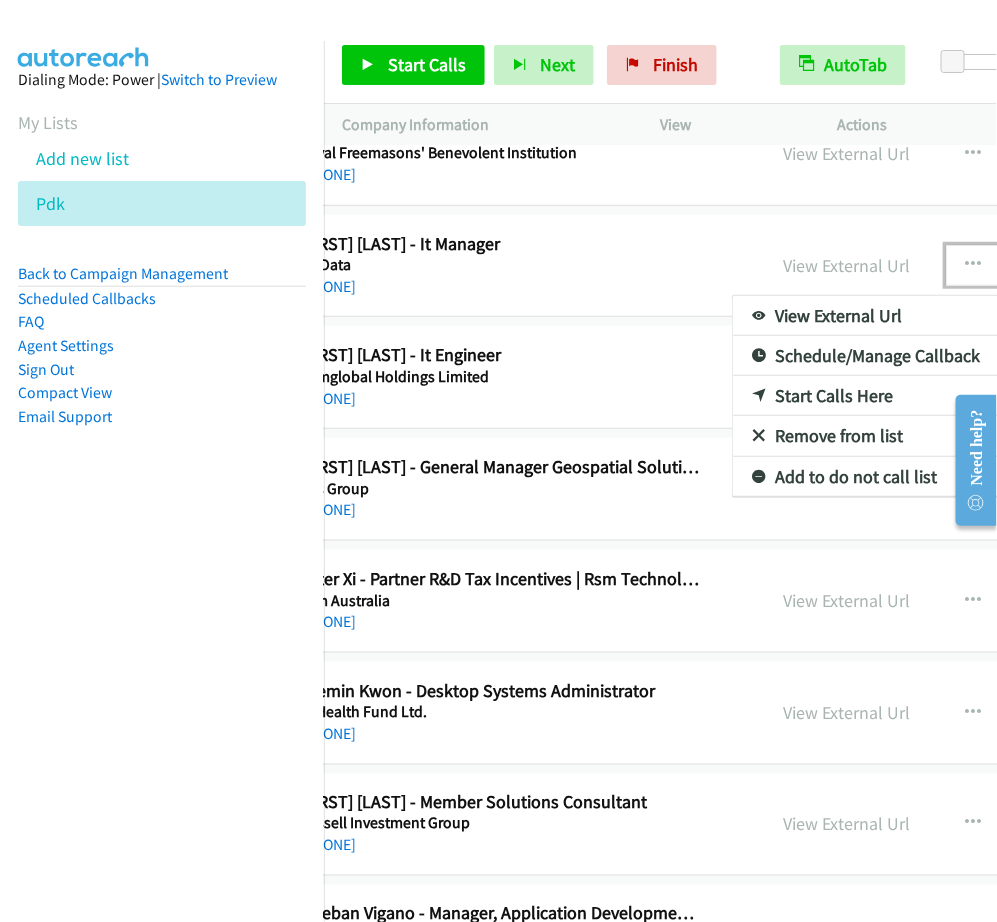 click on "Start Calls Here" at bounding box center [866, 396] 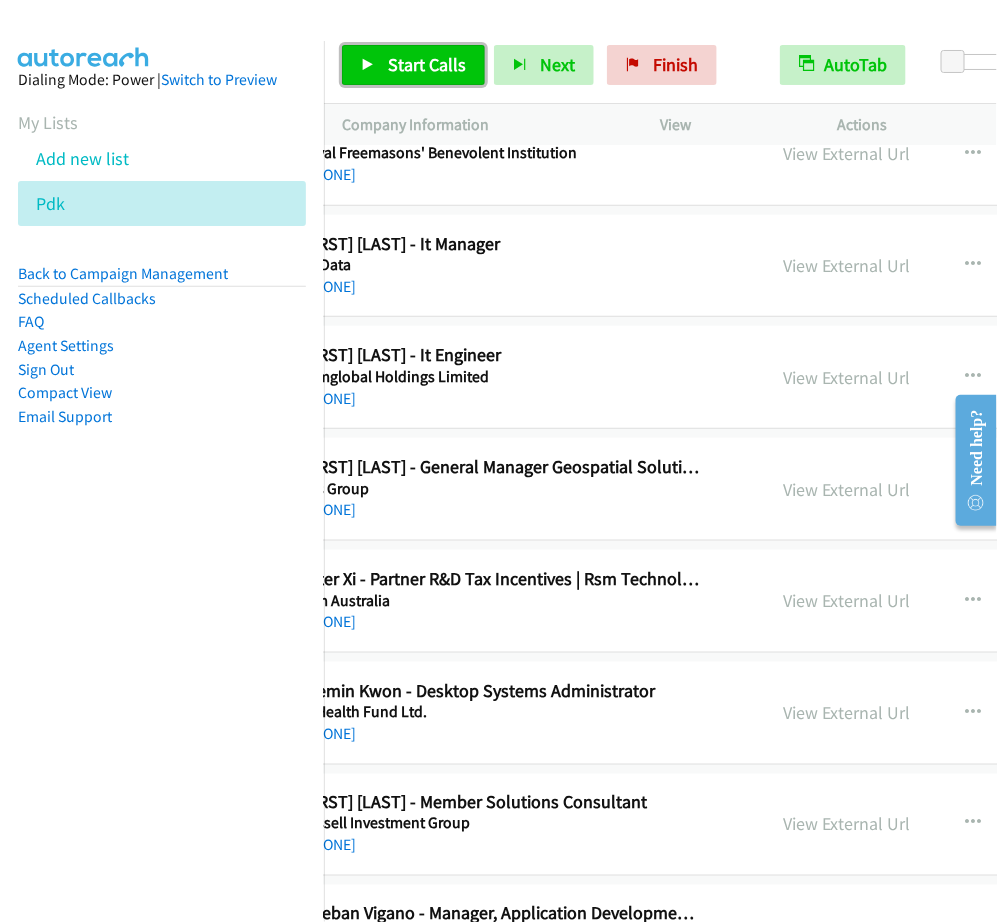 click on "Start Calls" at bounding box center [427, 64] 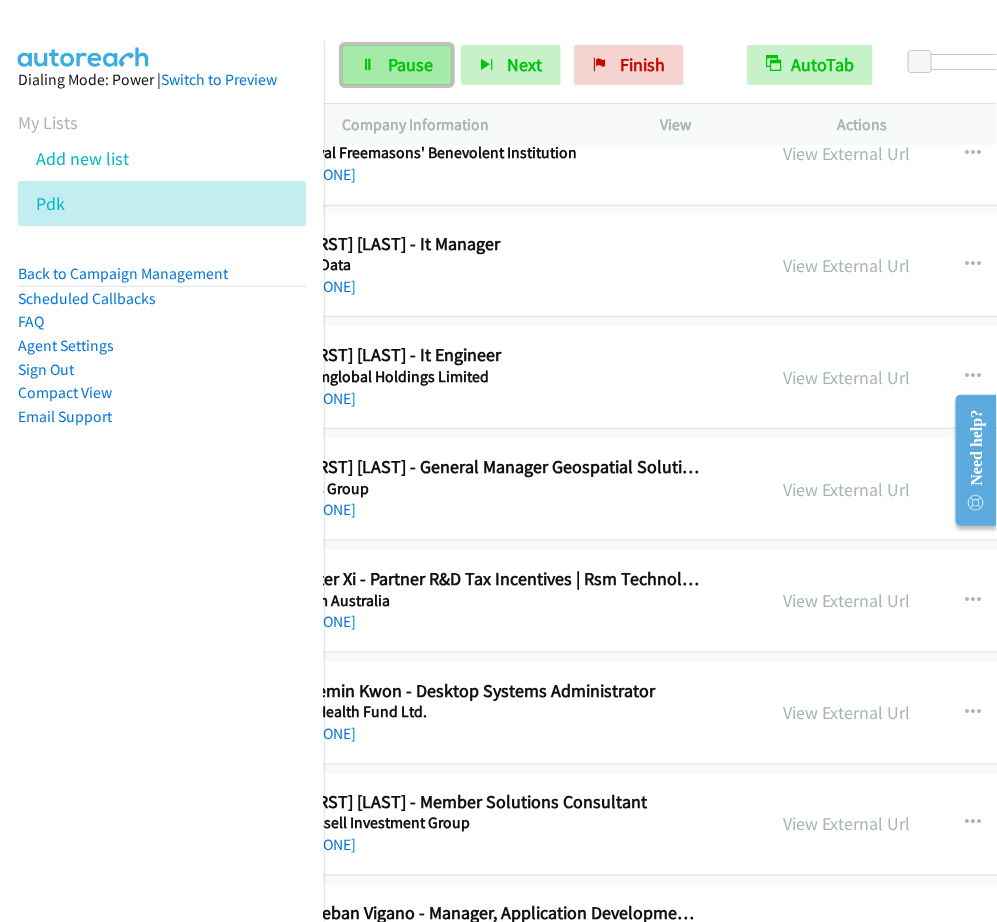 click on "Pause" at bounding box center [410, 64] 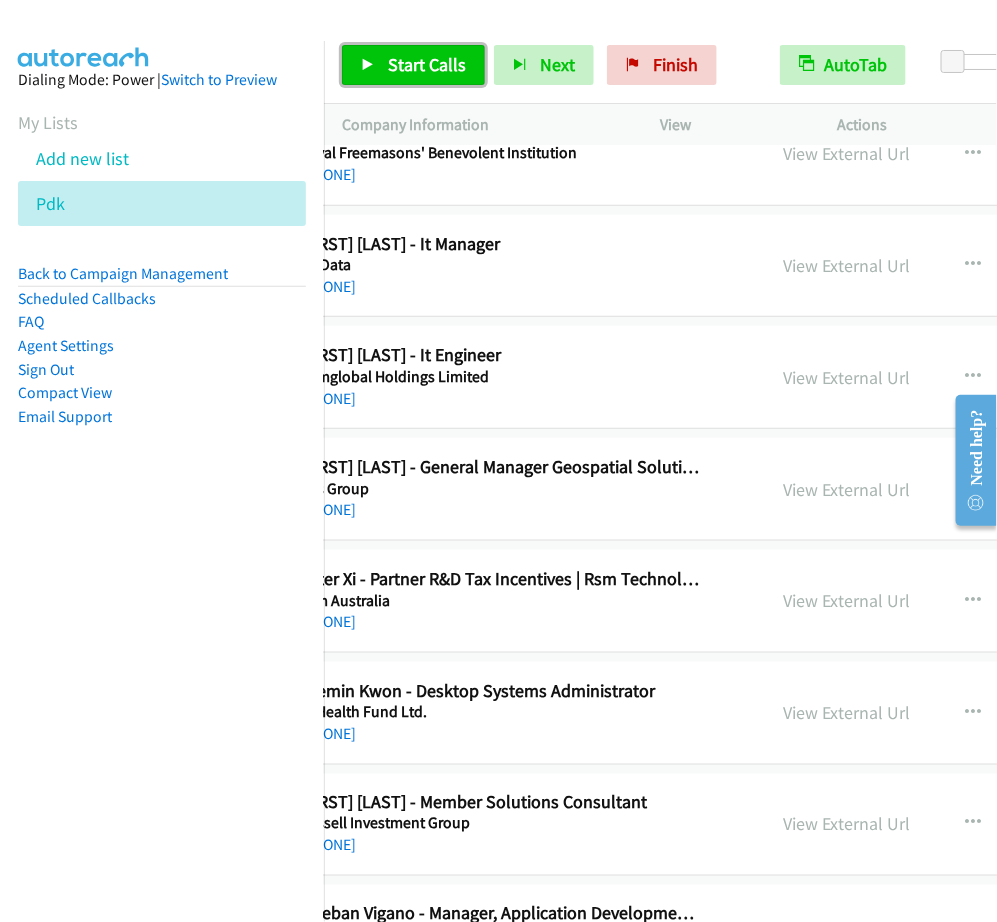 click on "Start Calls" at bounding box center [413, 65] 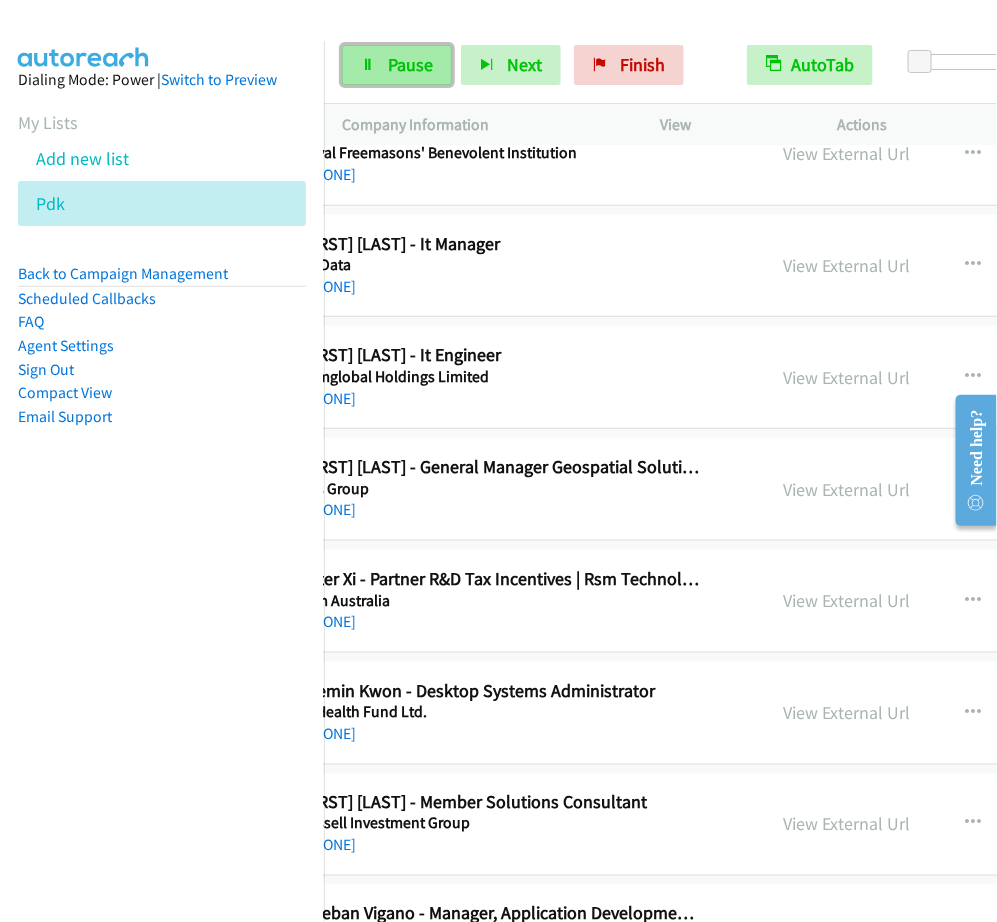 click on "Pause" at bounding box center (410, 64) 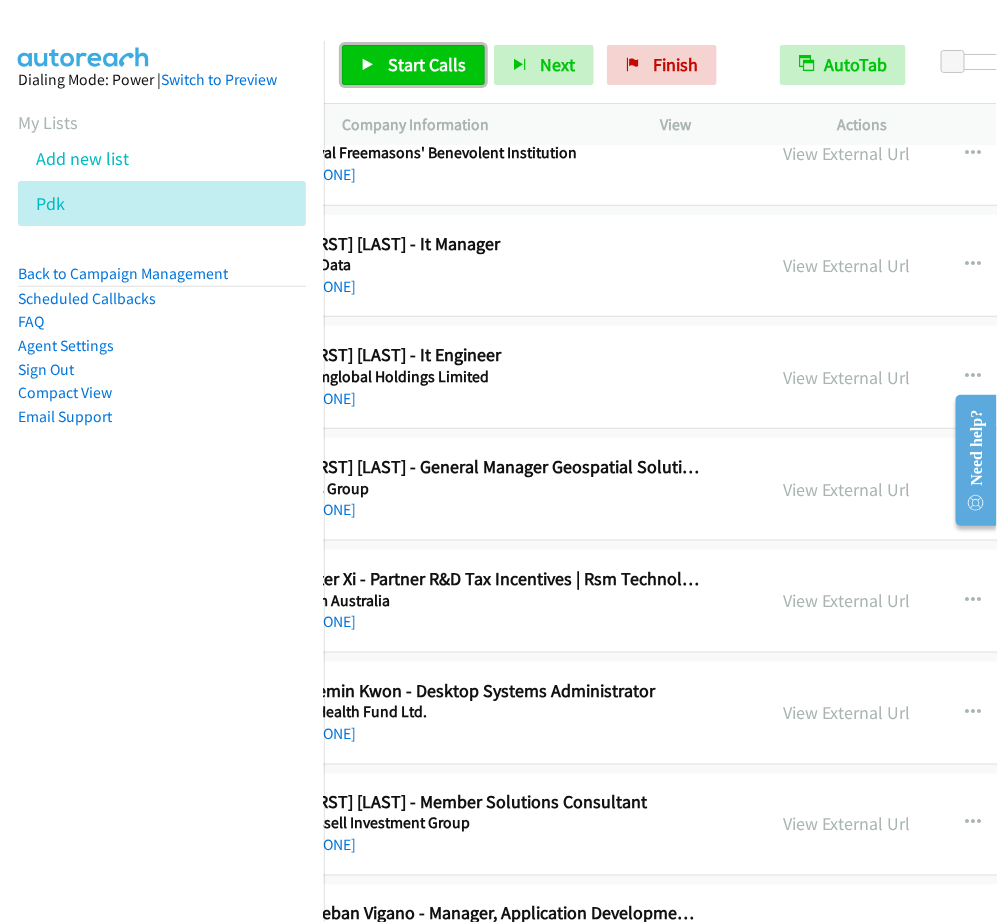 click at bounding box center [368, 66] 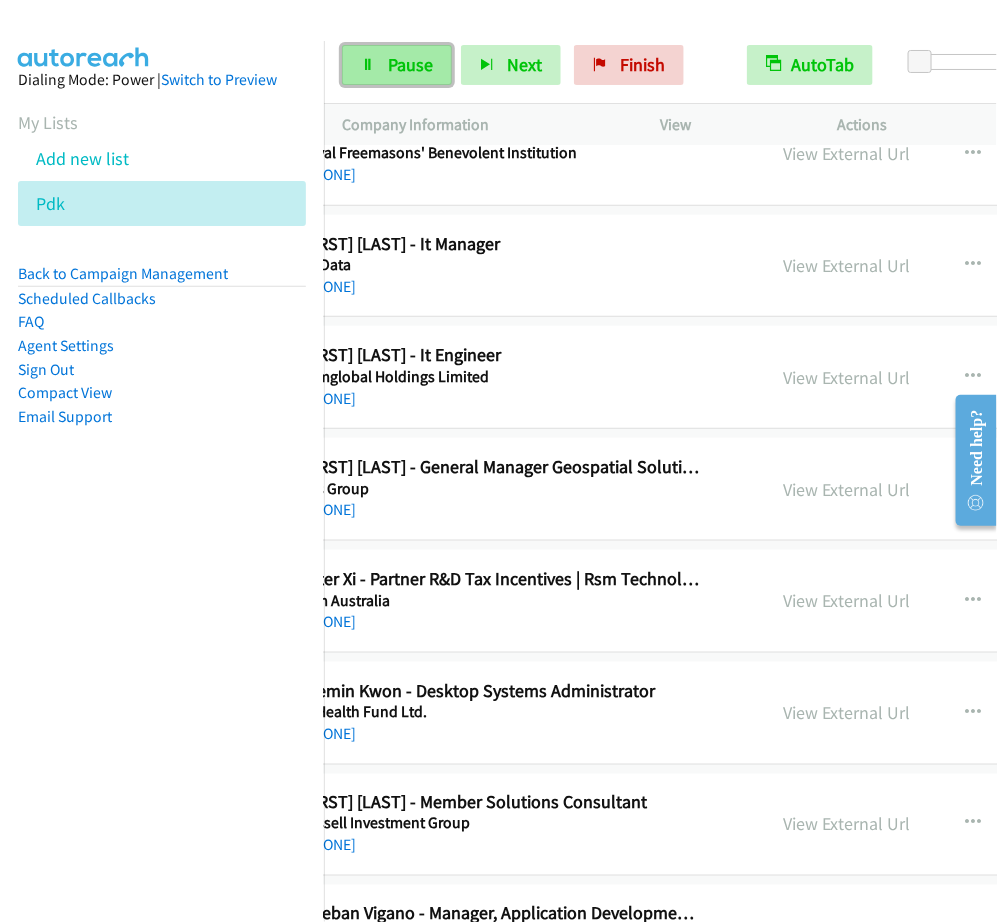 click on "Pause" at bounding box center [397, 65] 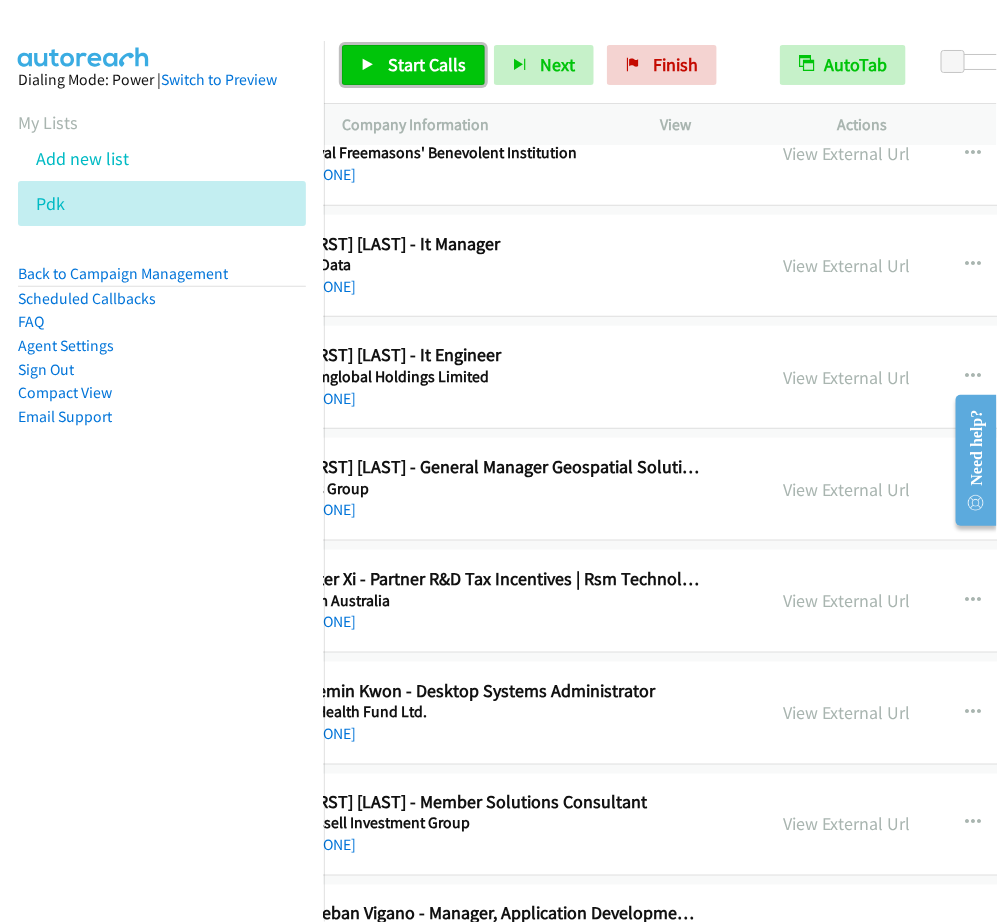 click on "Start Calls" at bounding box center (413, 65) 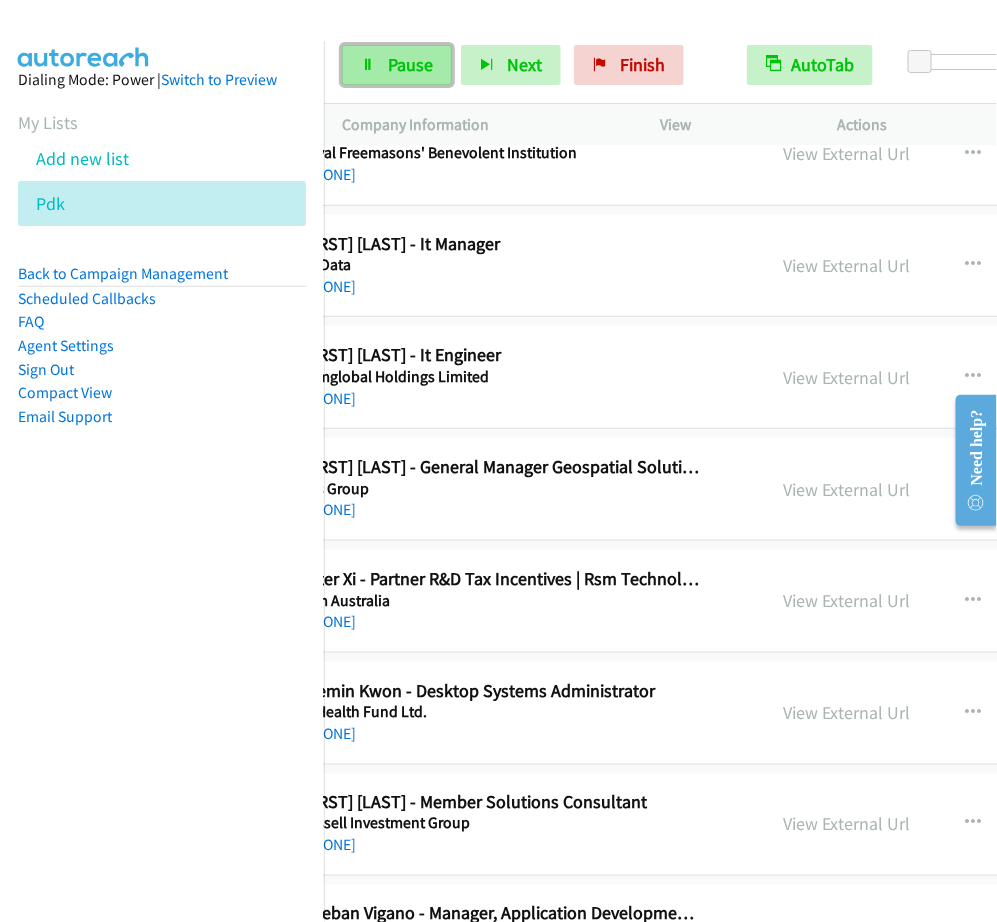 click on "Pause" at bounding box center [397, 65] 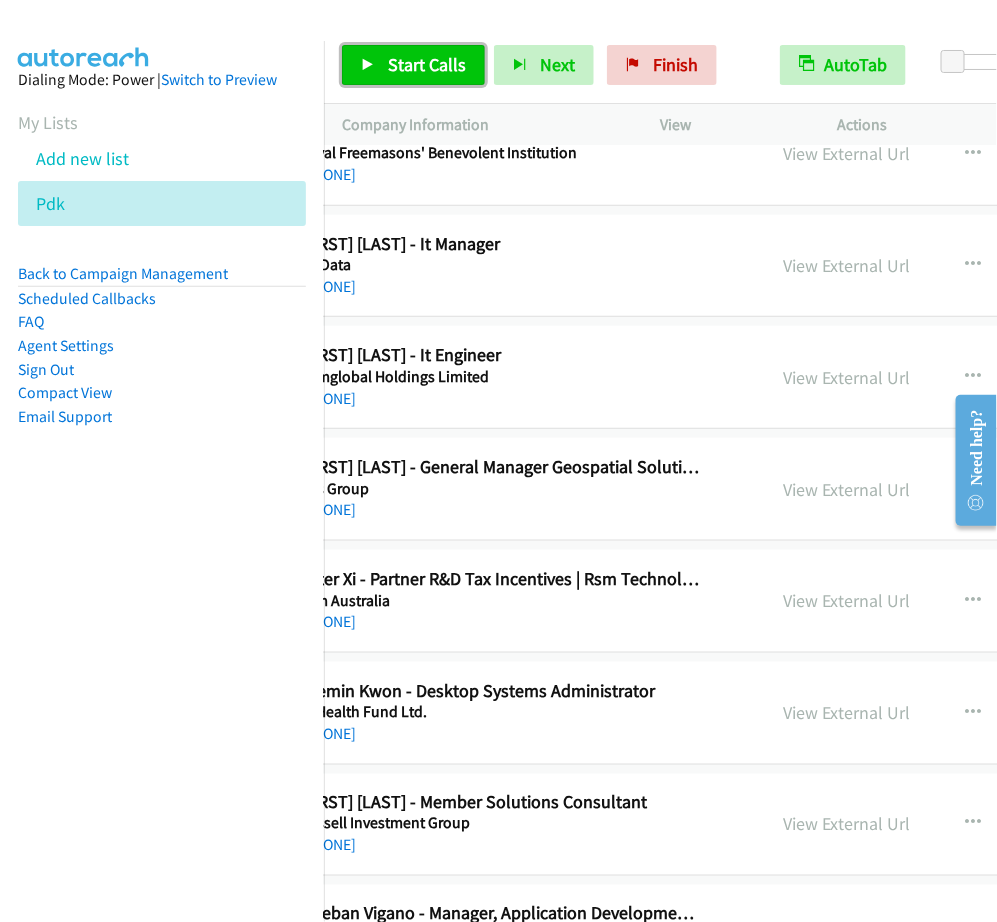 click on "Start Calls" at bounding box center (427, 64) 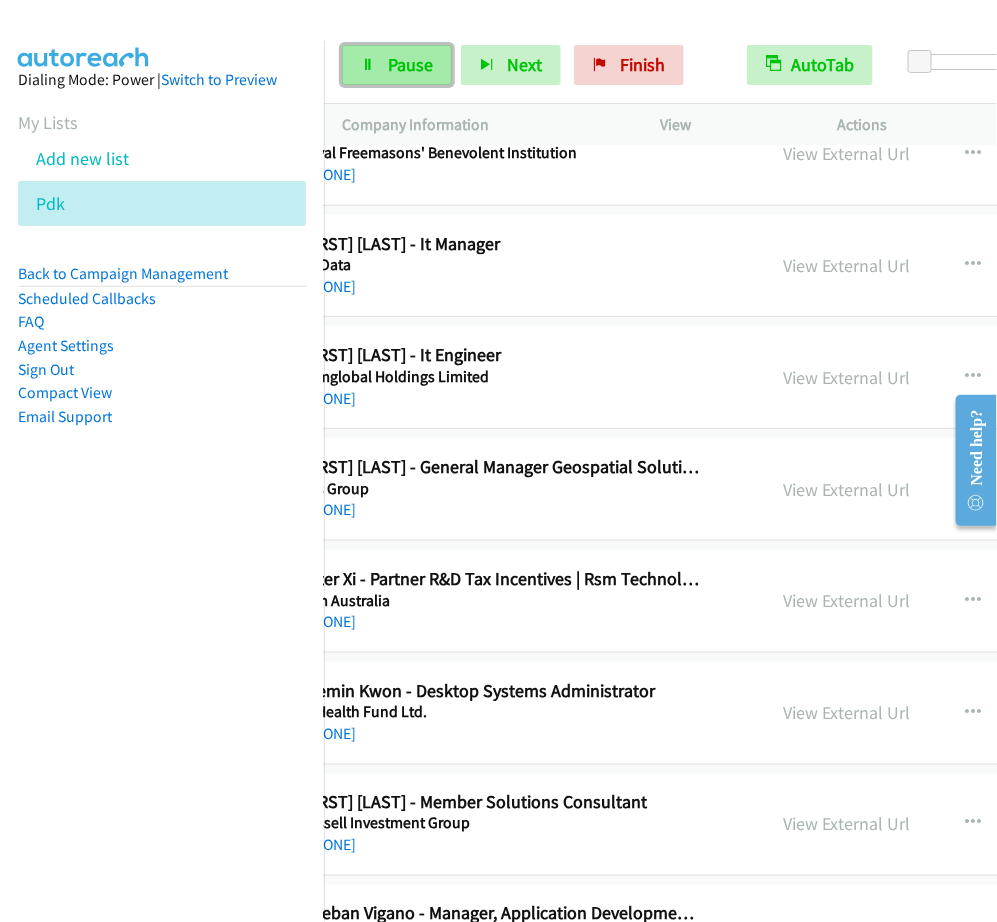 click on "Pause" at bounding box center [397, 65] 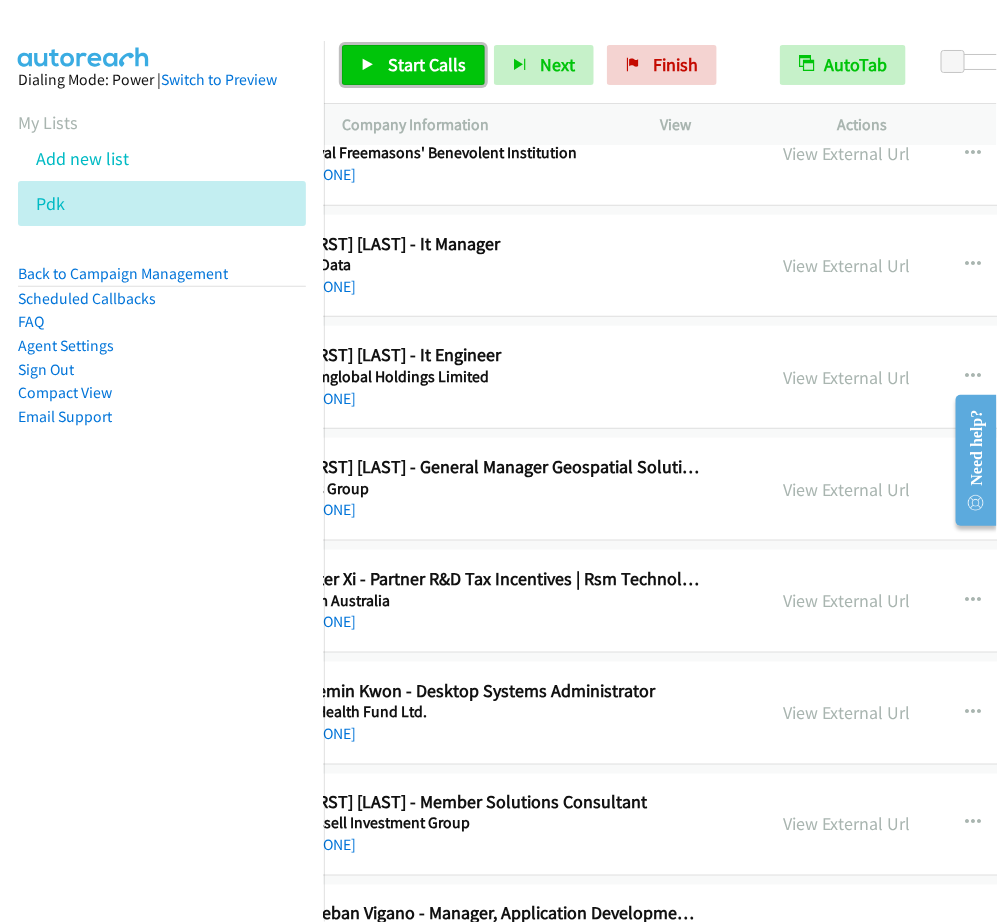 click on "Start Calls" at bounding box center [427, 64] 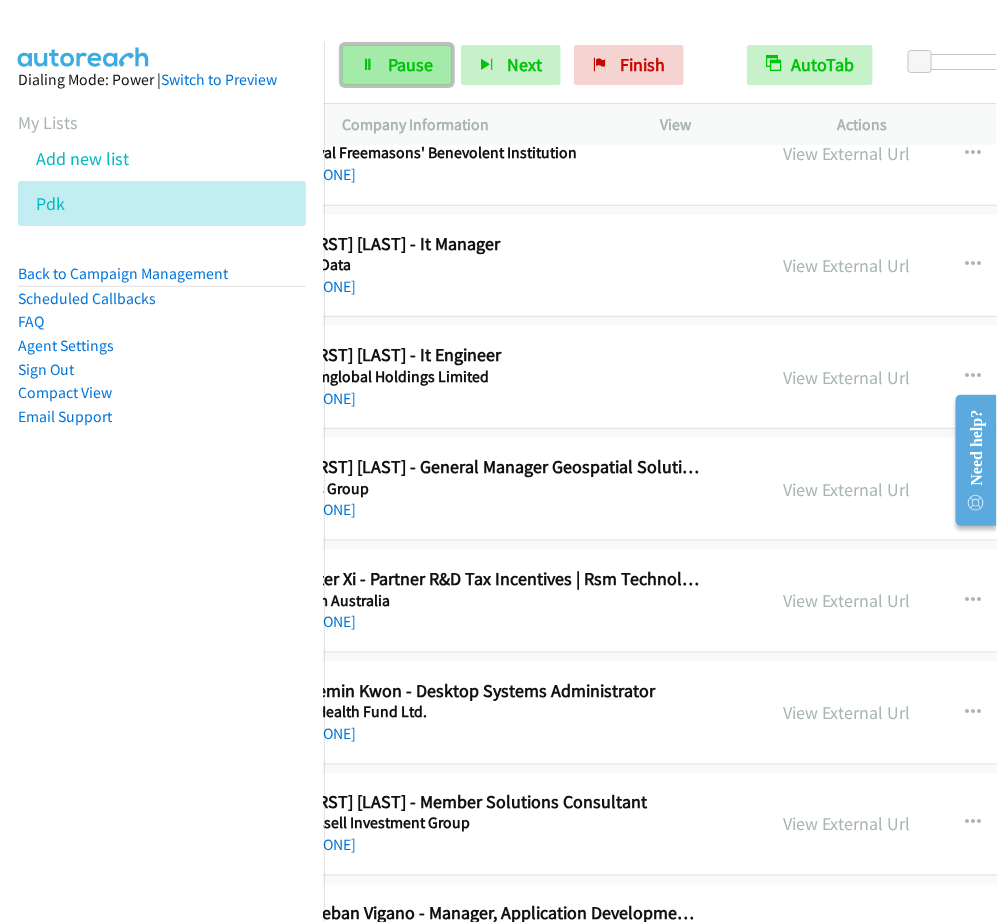click on "Pause" at bounding box center [397, 65] 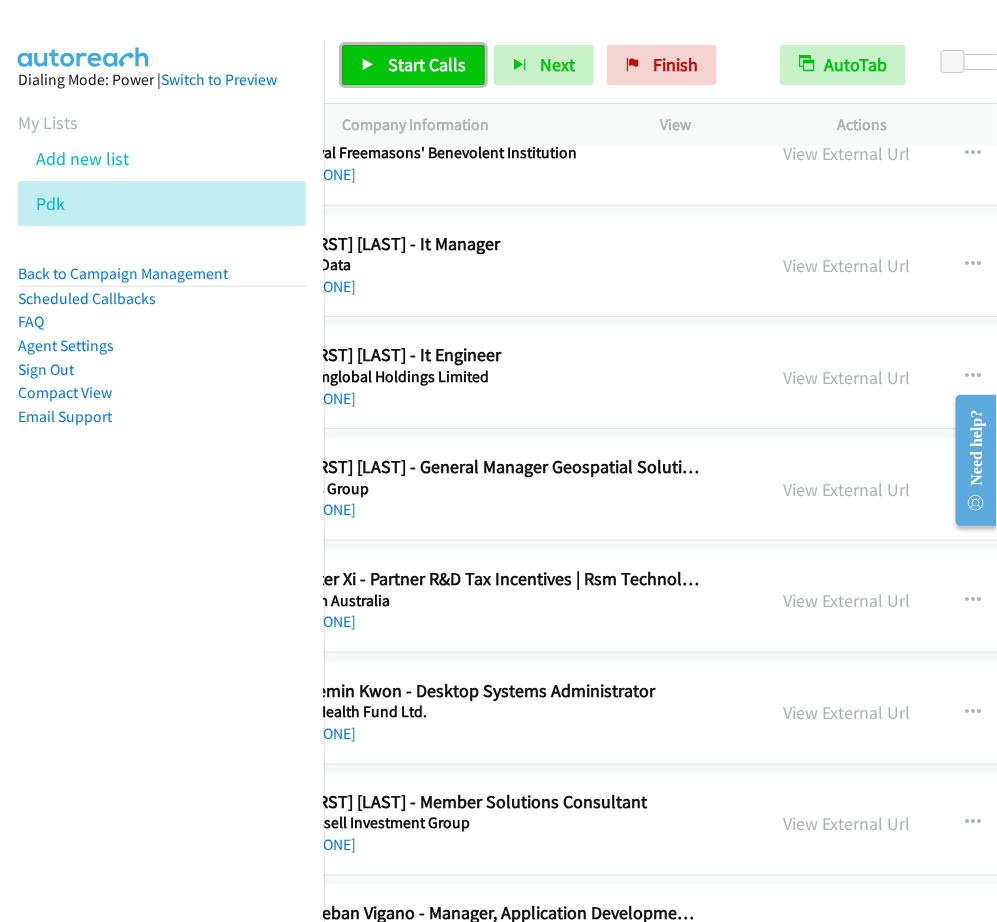 click on "Start Calls" at bounding box center [427, 64] 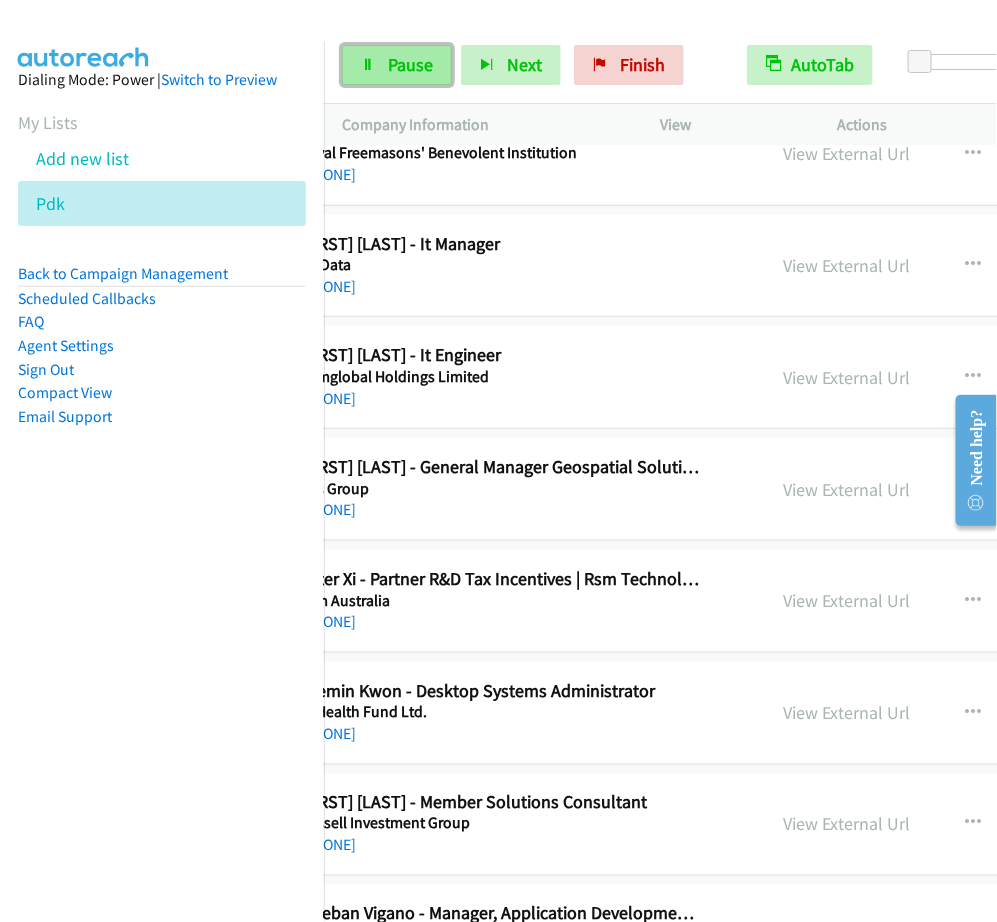 click on "Pause" at bounding box center (397, 65) 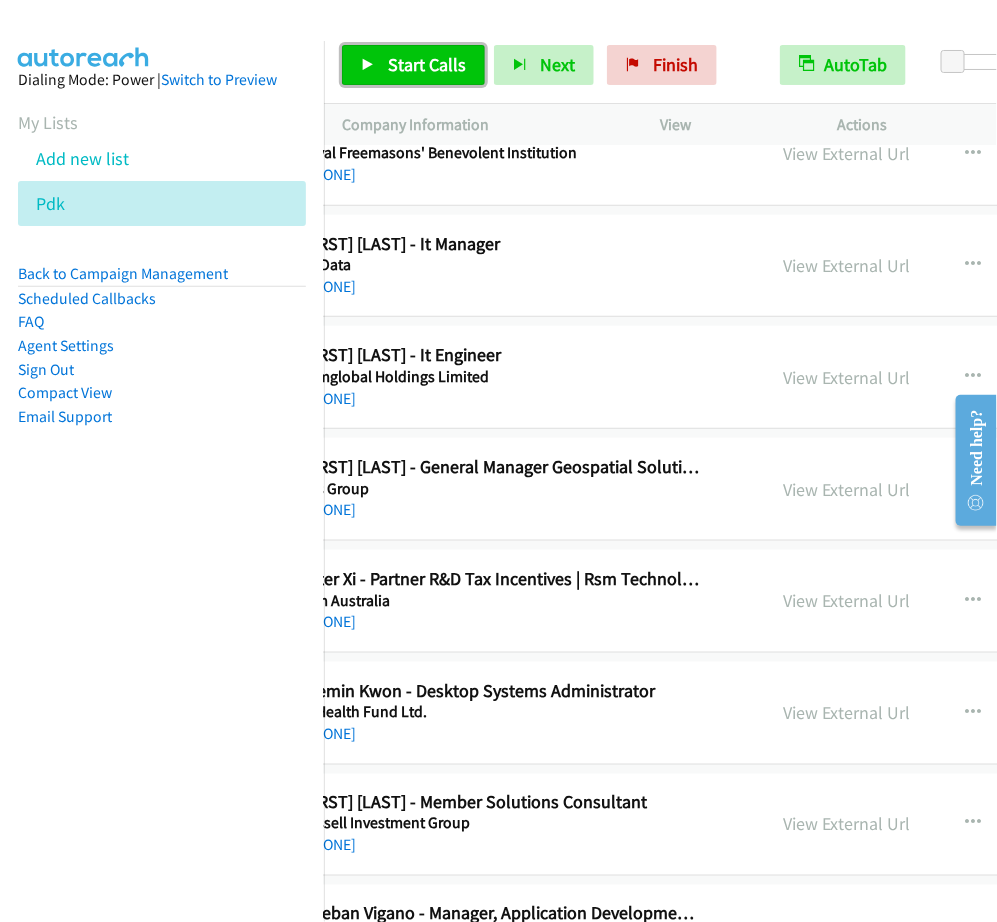 click on "Start Calls" at bounding box center (427, 64) 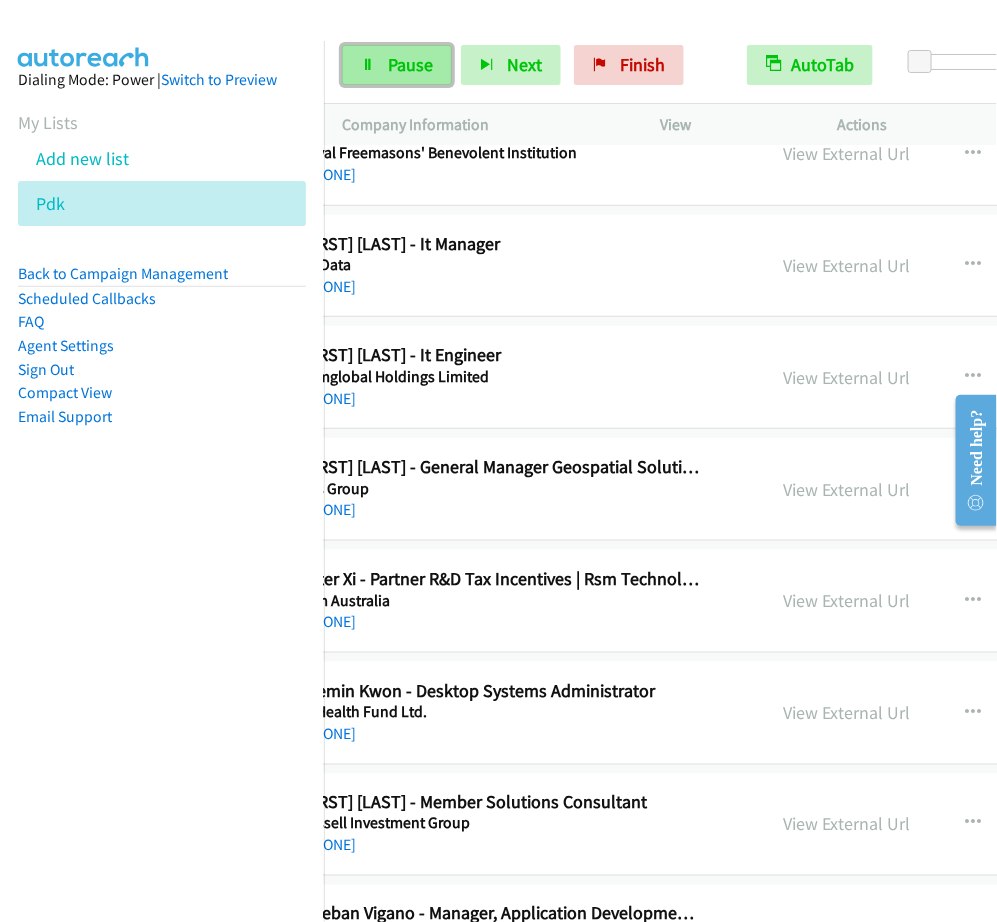 click at bounding box center (368, 66) 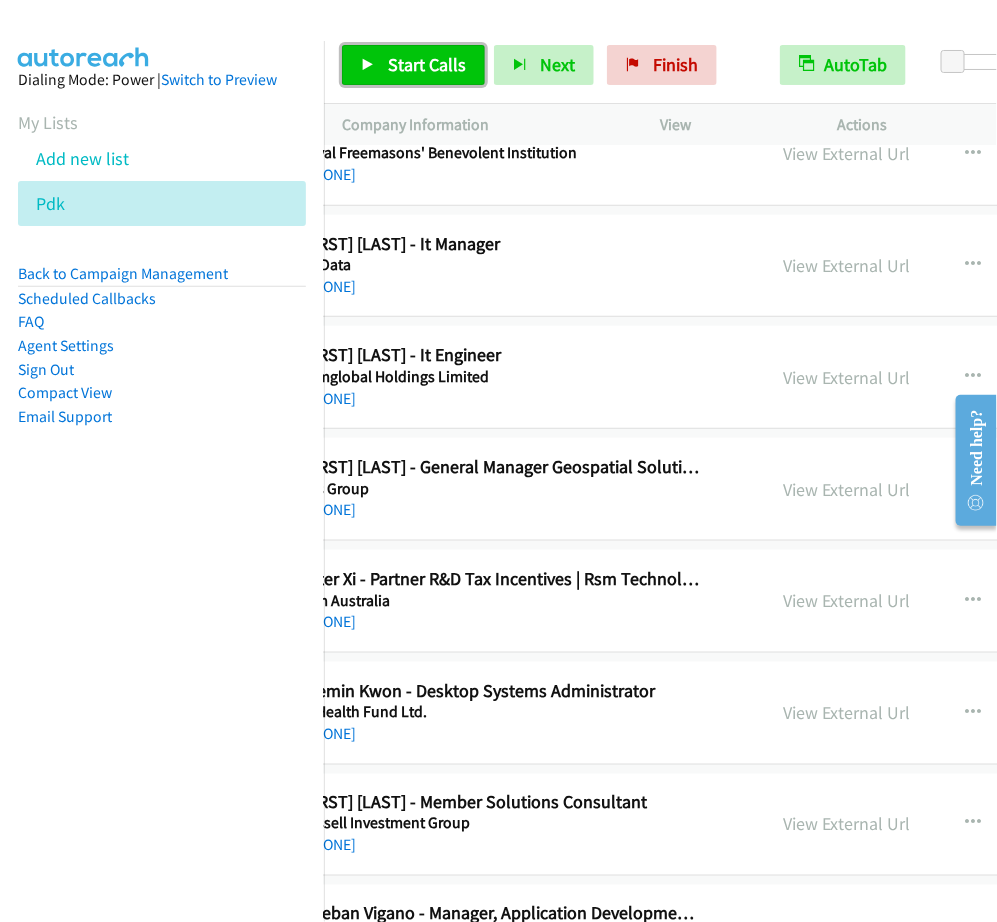 click on "Start Calls" at bounding box center [427, 64] 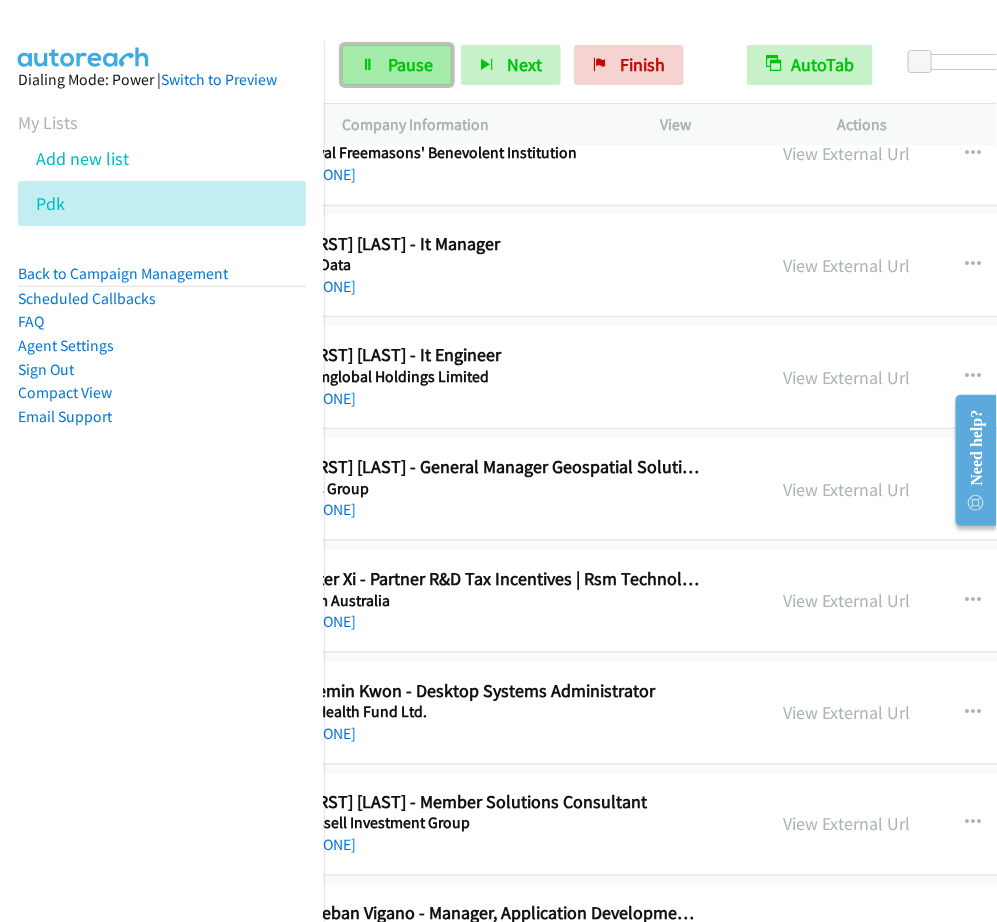 click on "Pause" at bounding box center [397, 65] 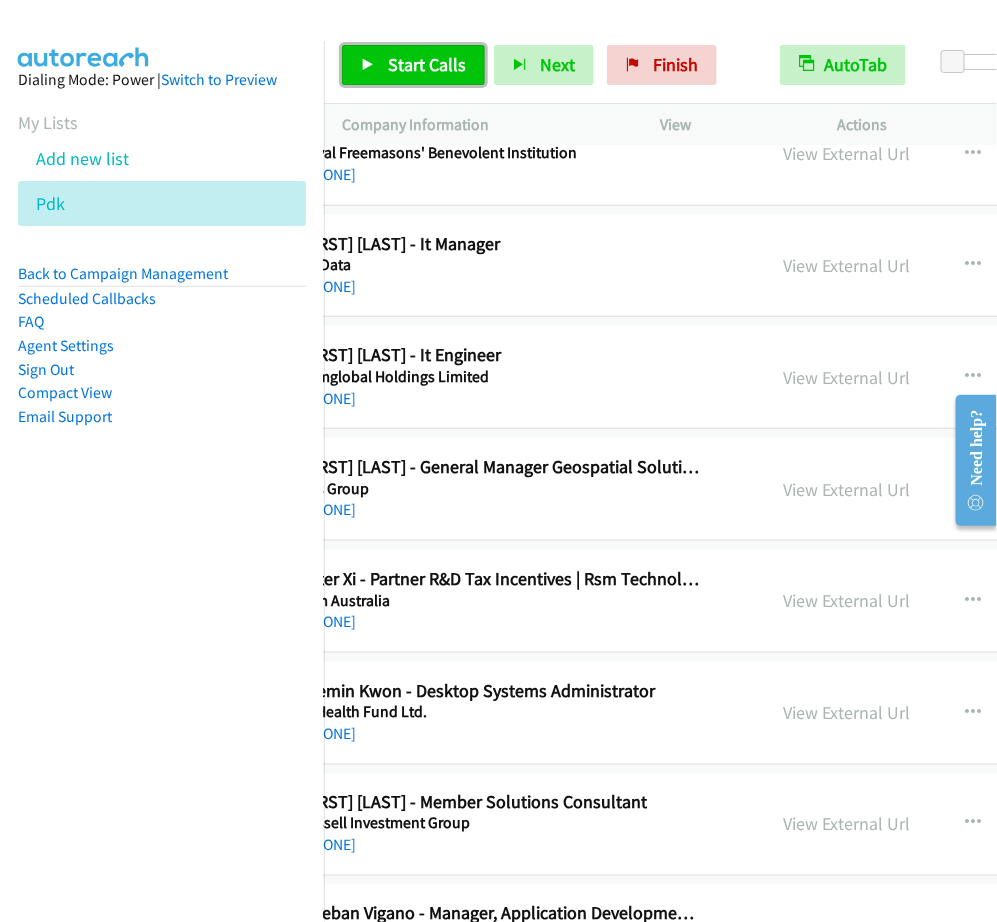 click on "Start Calls" at bounding box center [427, 64] 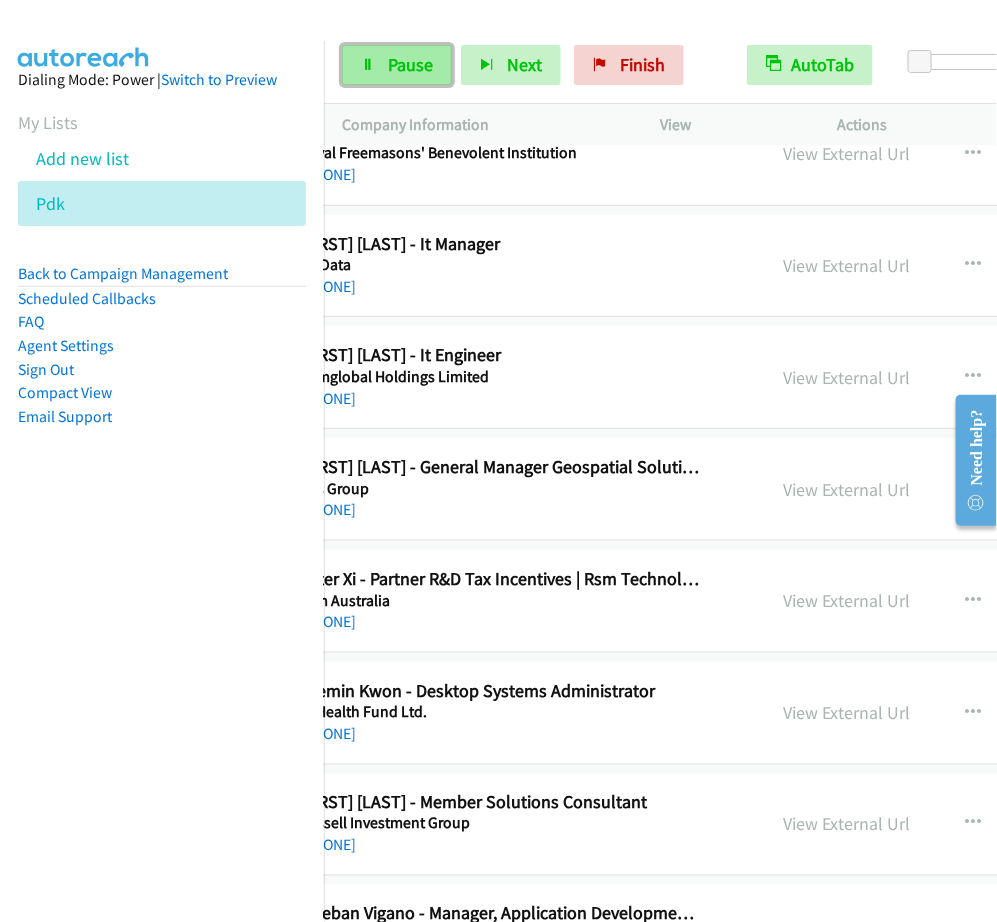 click on "Pause" at bounding box center (410, 64) 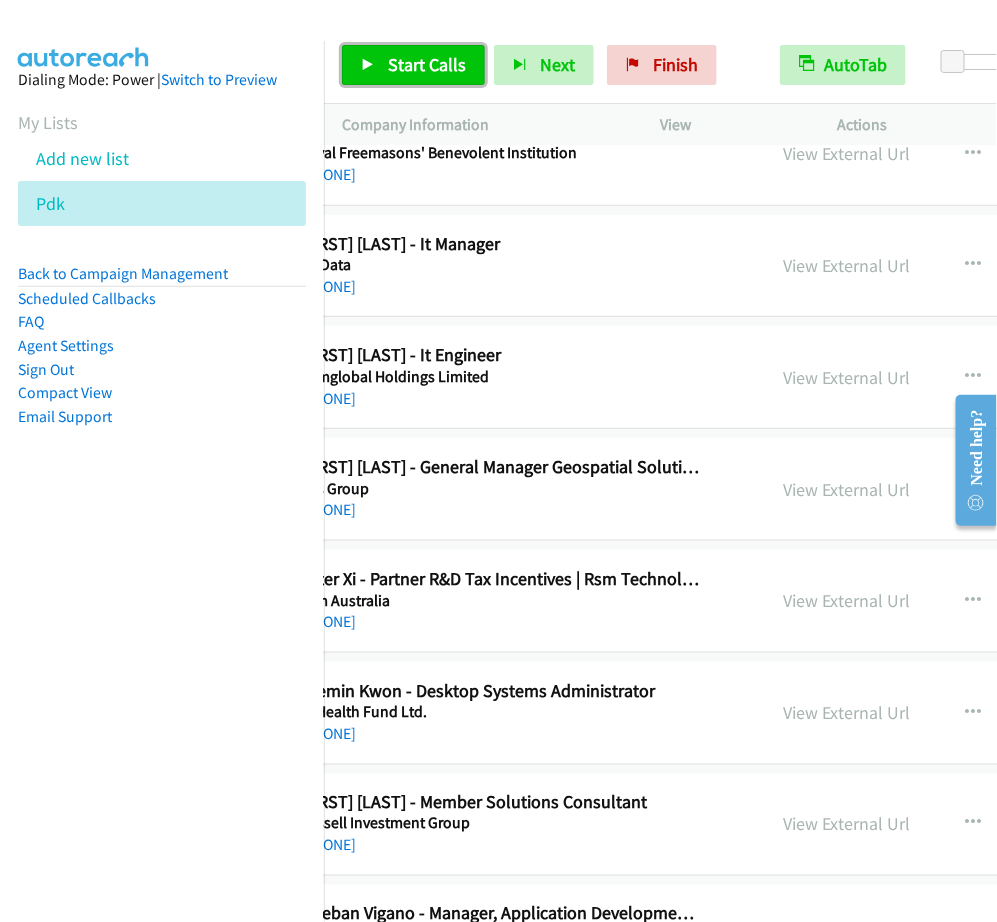 click on "Start Calls" at bounding box center [427, 64] 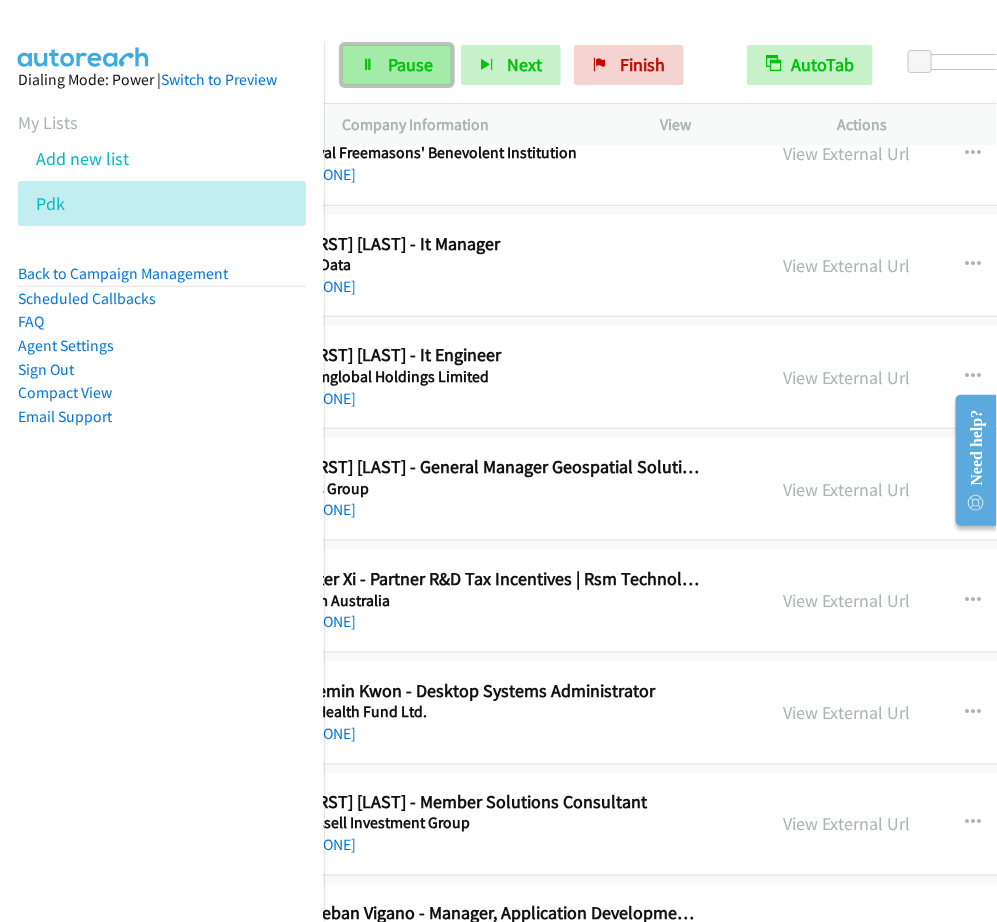 click on "Pause" at bounding box center [397, 65] 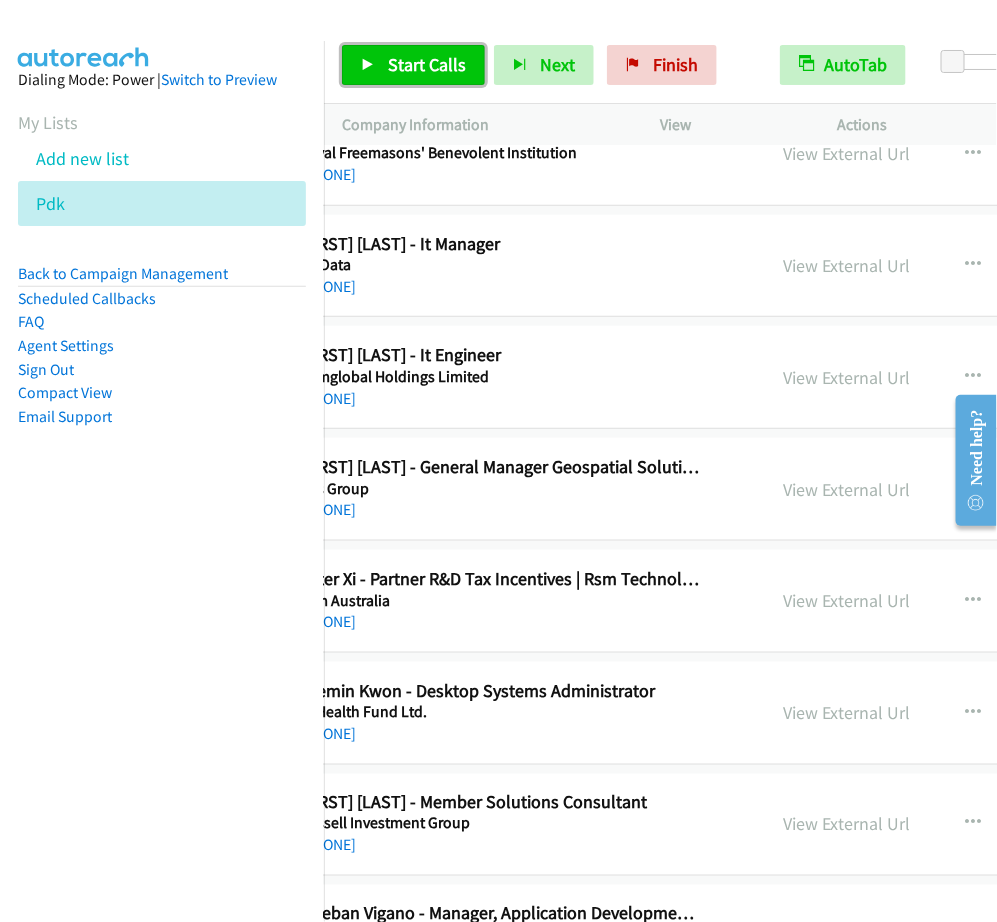 click on "Start Calls" at bounding box center [413, 65] 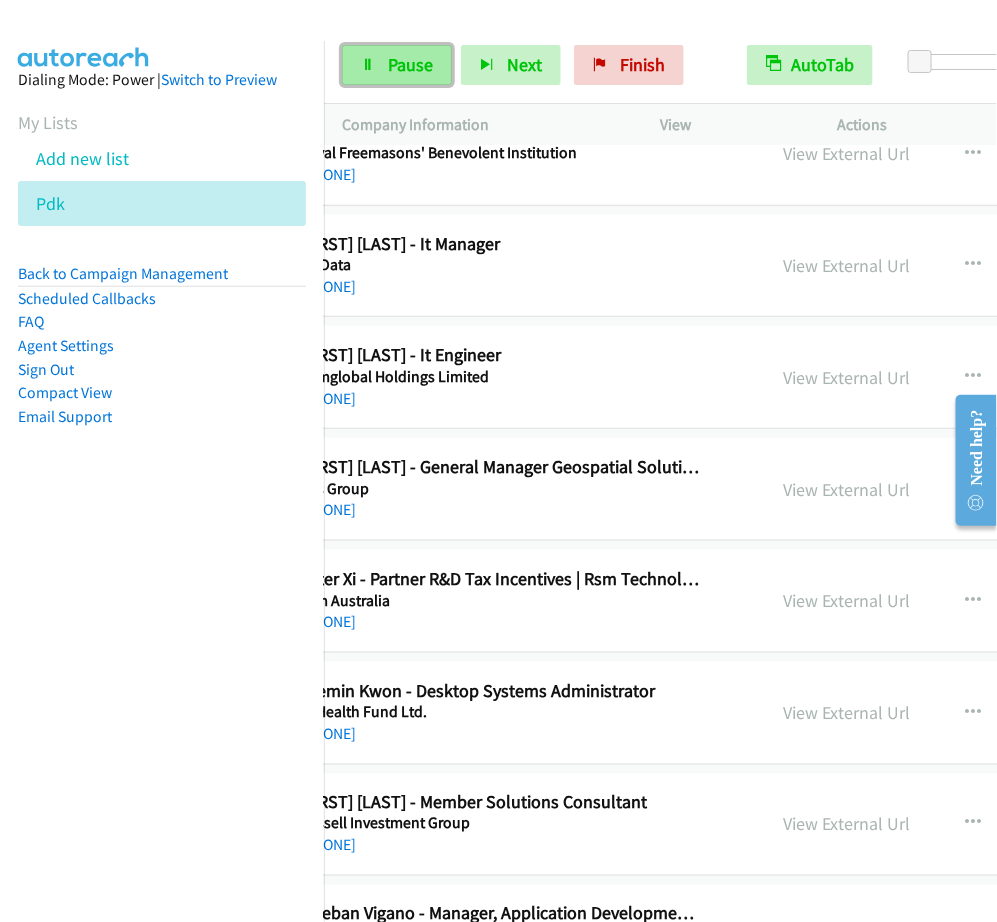 click on "Pause" at bounding box center (397, 65) 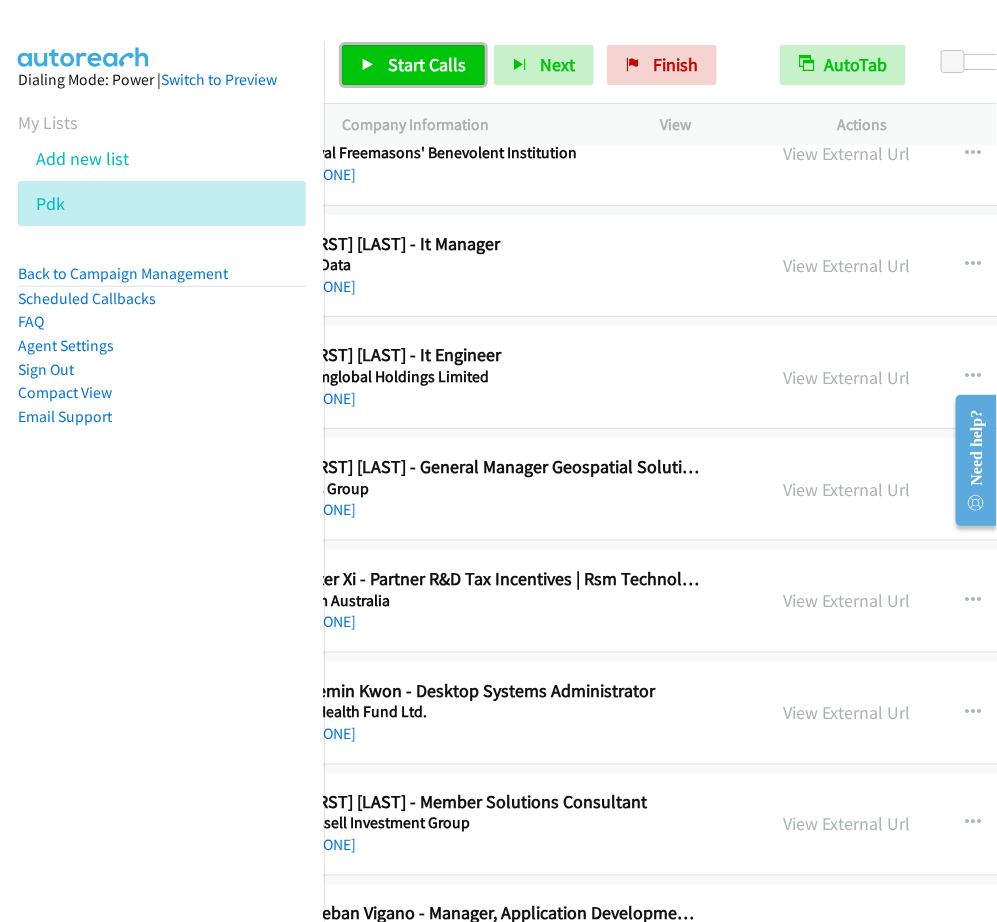 click on "Start Calls" at bounding box center [413, 65] 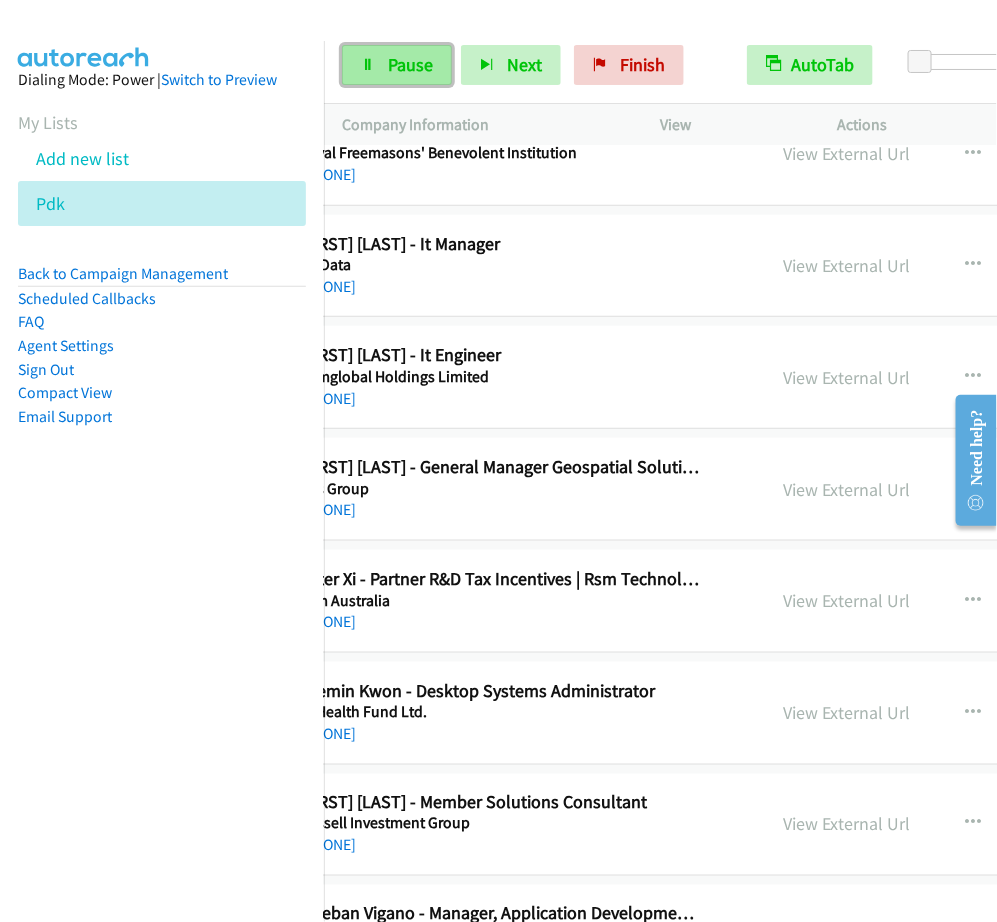 click on "Pause" at bounding box center [397, 65] 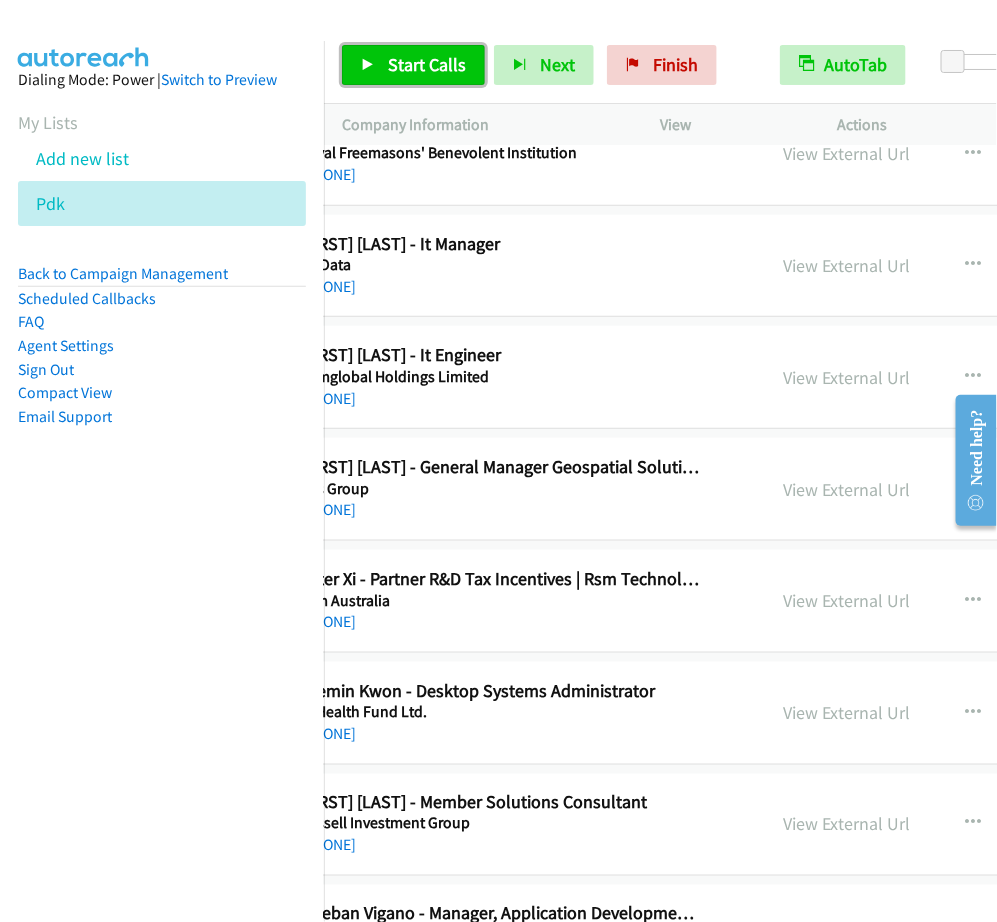 click on "Start Calls" at bounding box center [427, 64] 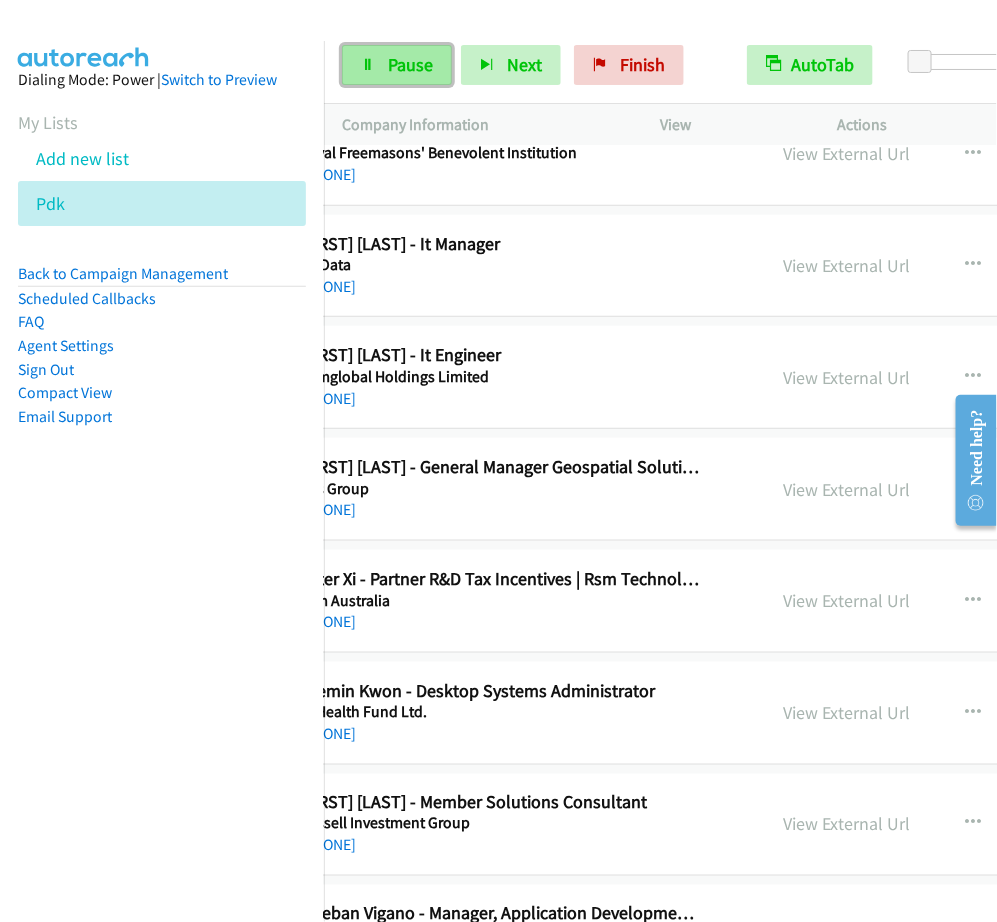 click on "Pause" at bounding box center [410, 64] 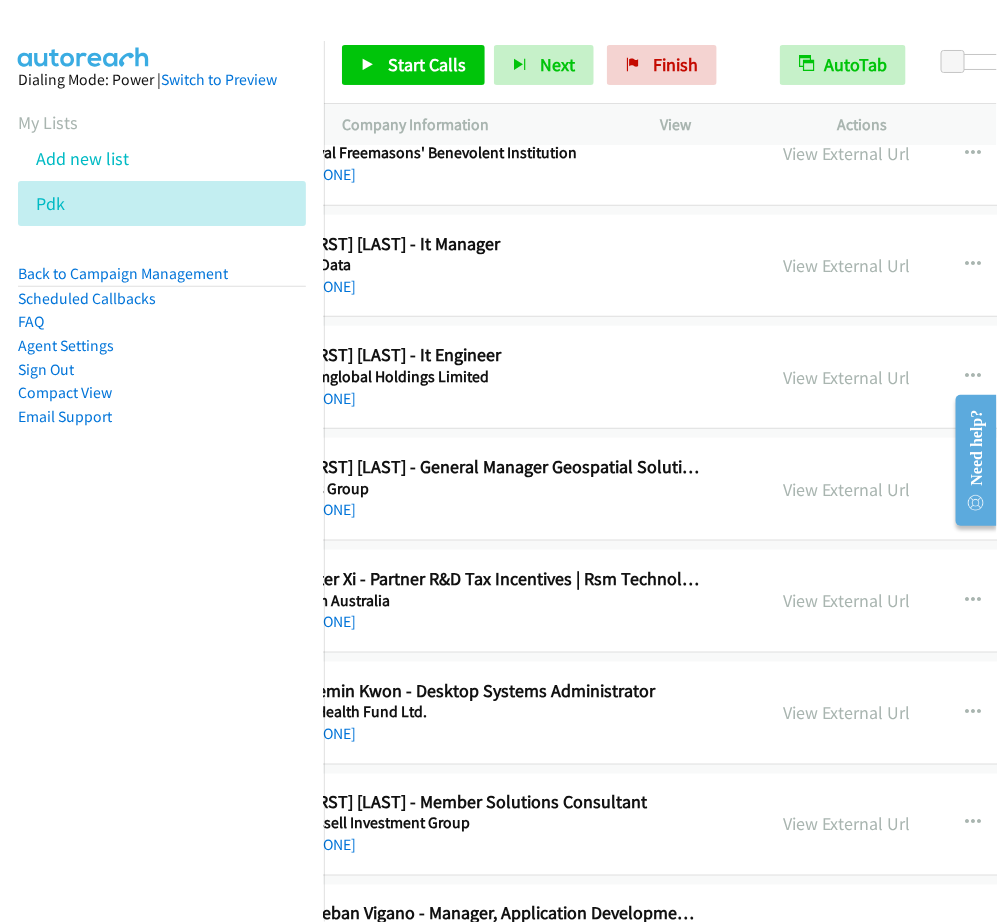 click on "Dialing Mode: Power
|
Switch to Preview
My Lists
Add new list
Pdk
Back to Campaign Management
Scheduled Callbacks
FAQ
Agent Settings
Sign Out
Compact View
Email Support" at bounding box center [162, 502] 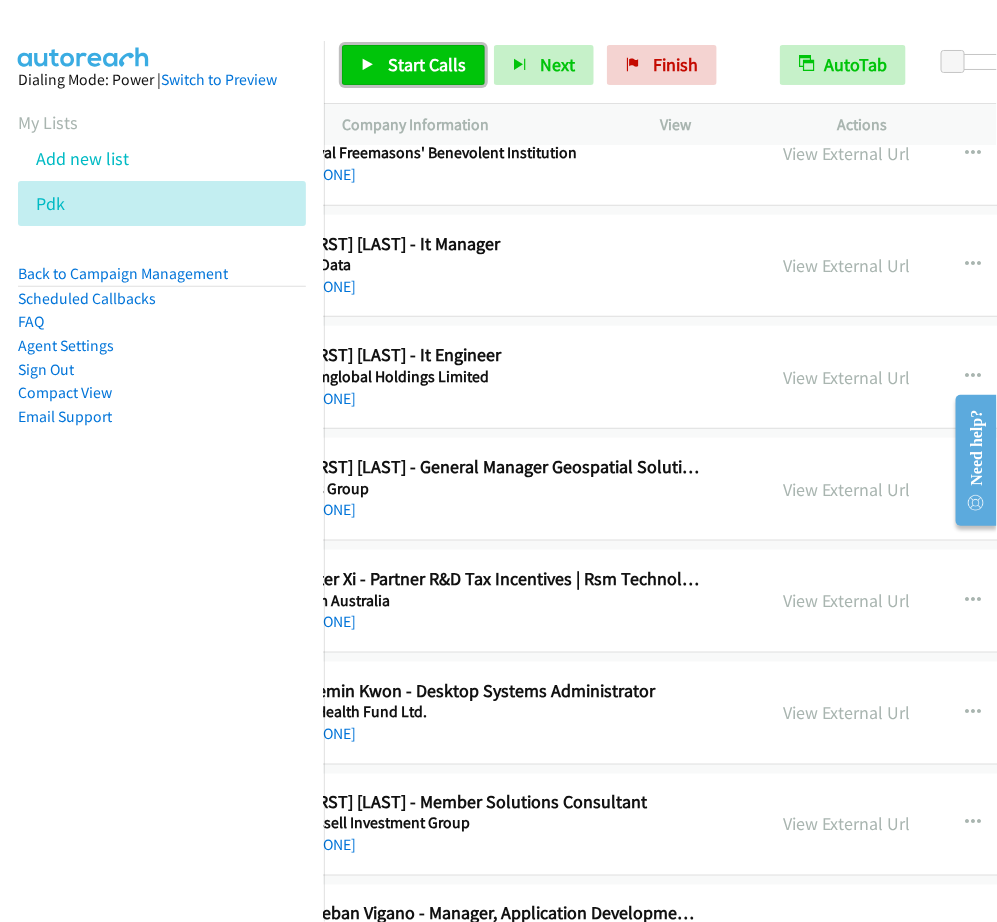 click on "Start Calls" at bounding box center [413, 65] 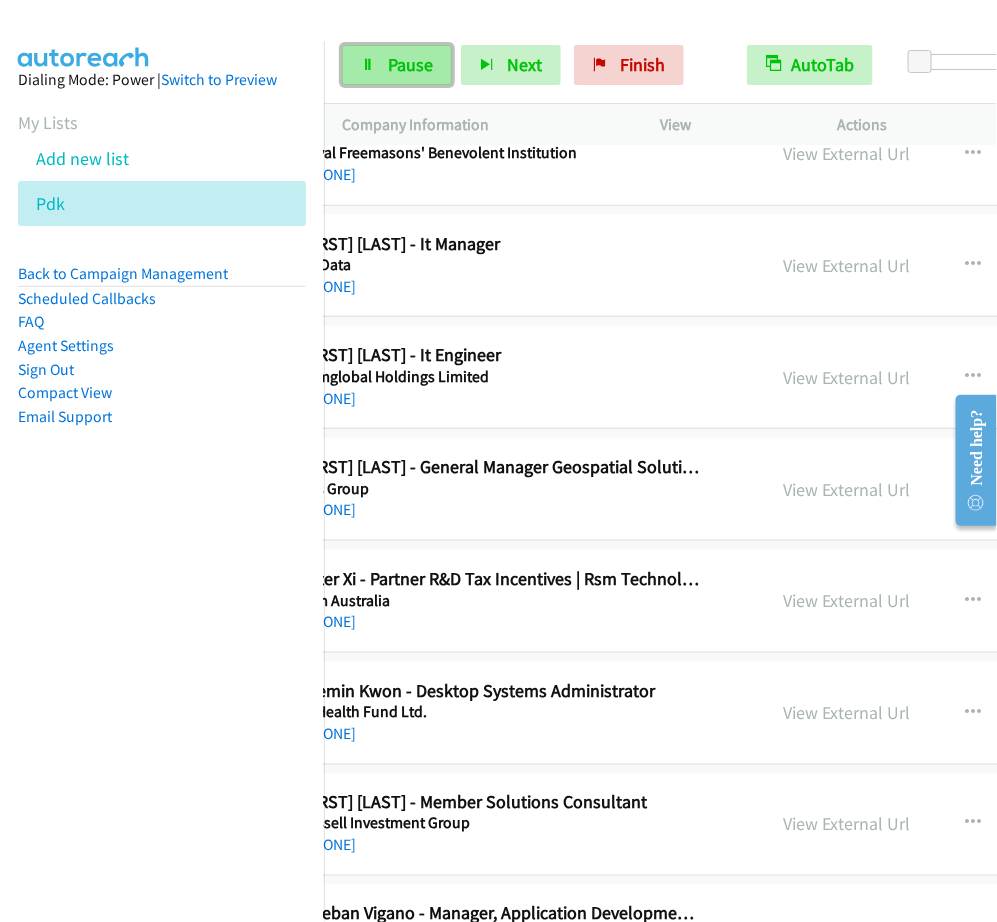 click on "Pause" at bounding box center (410, 64) 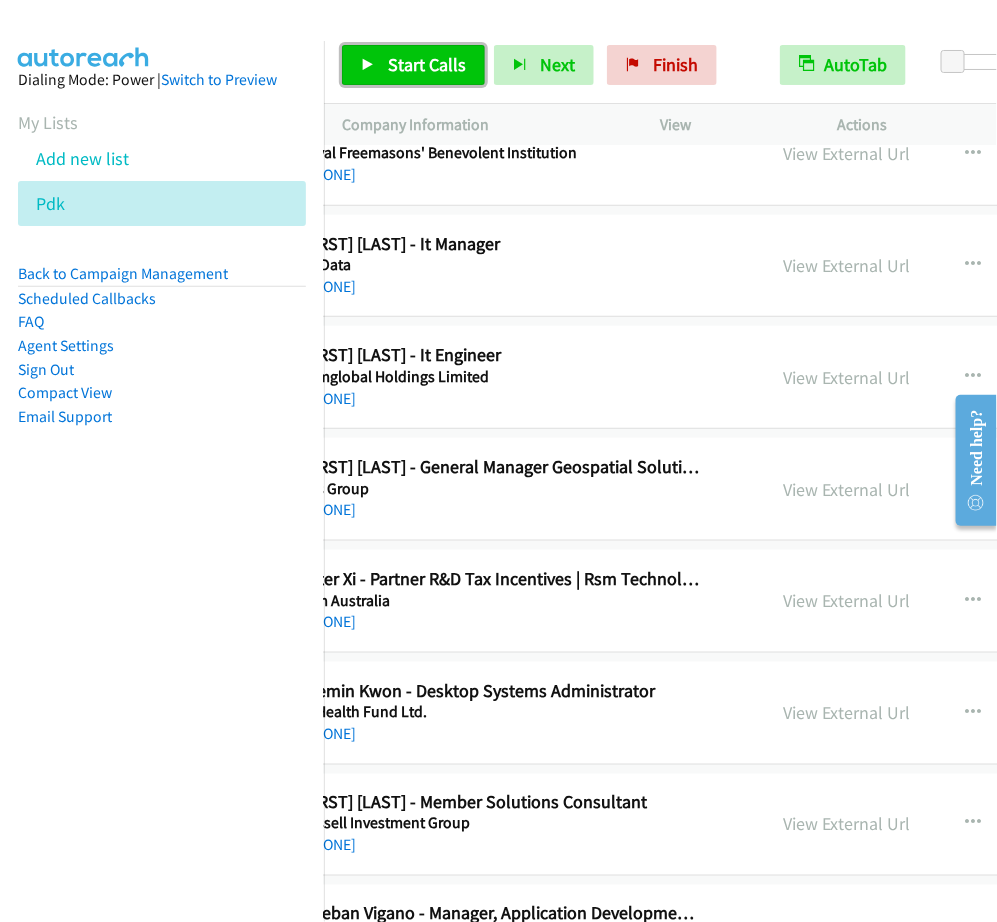 click on "Start Calls" at bounding box center (413, 65) 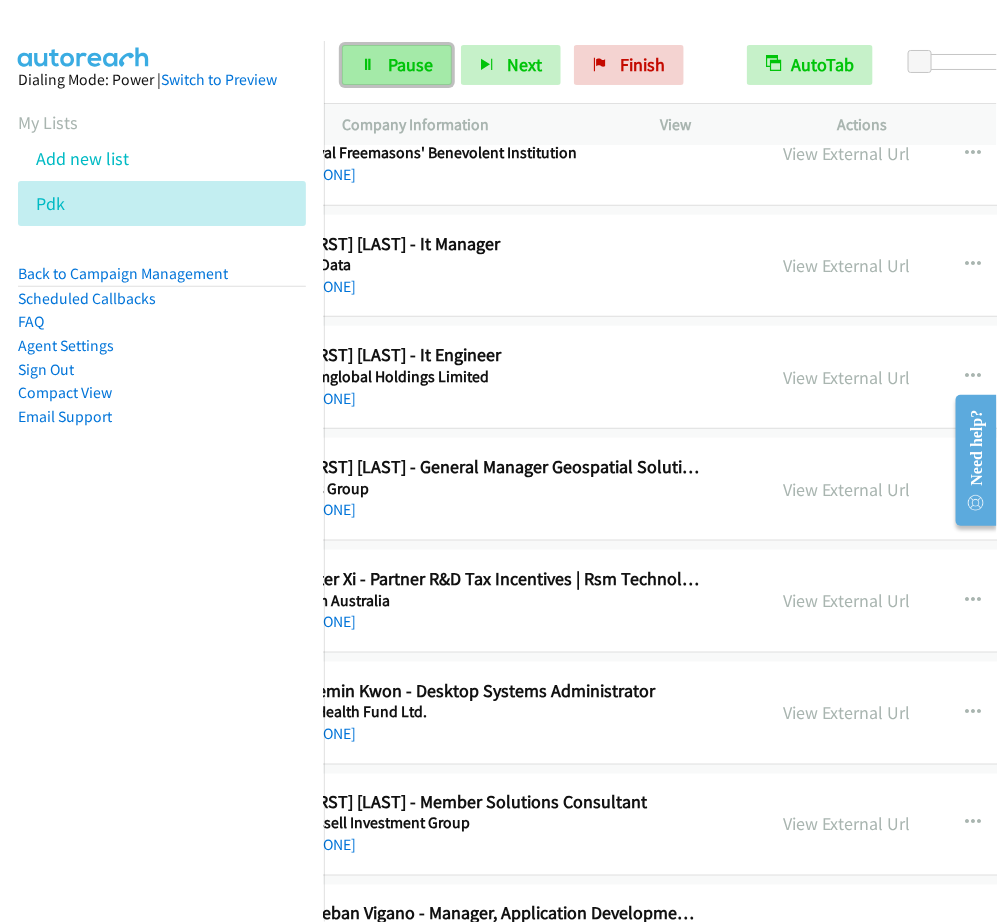 click on "Pause" at bounding box center (410, 64) 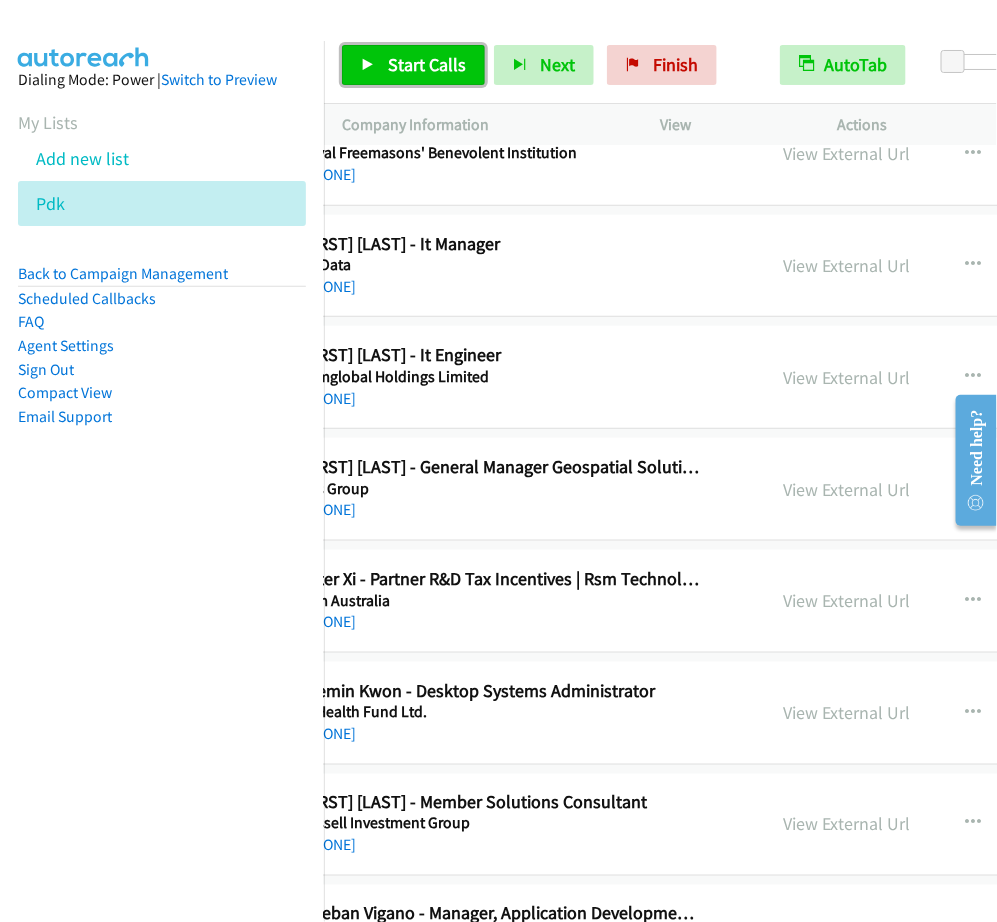 click on "Start Calls" at bounding box center (427, 64) 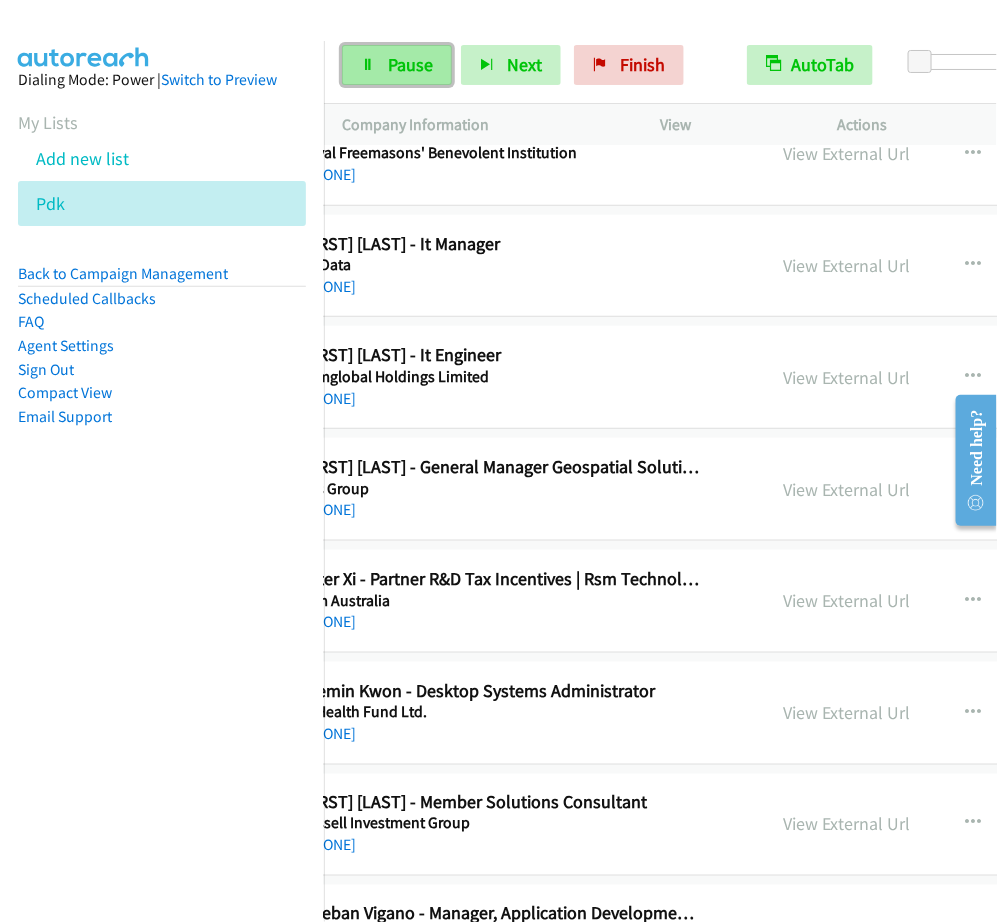 click on "Pause" at bounding box center [397, 65] 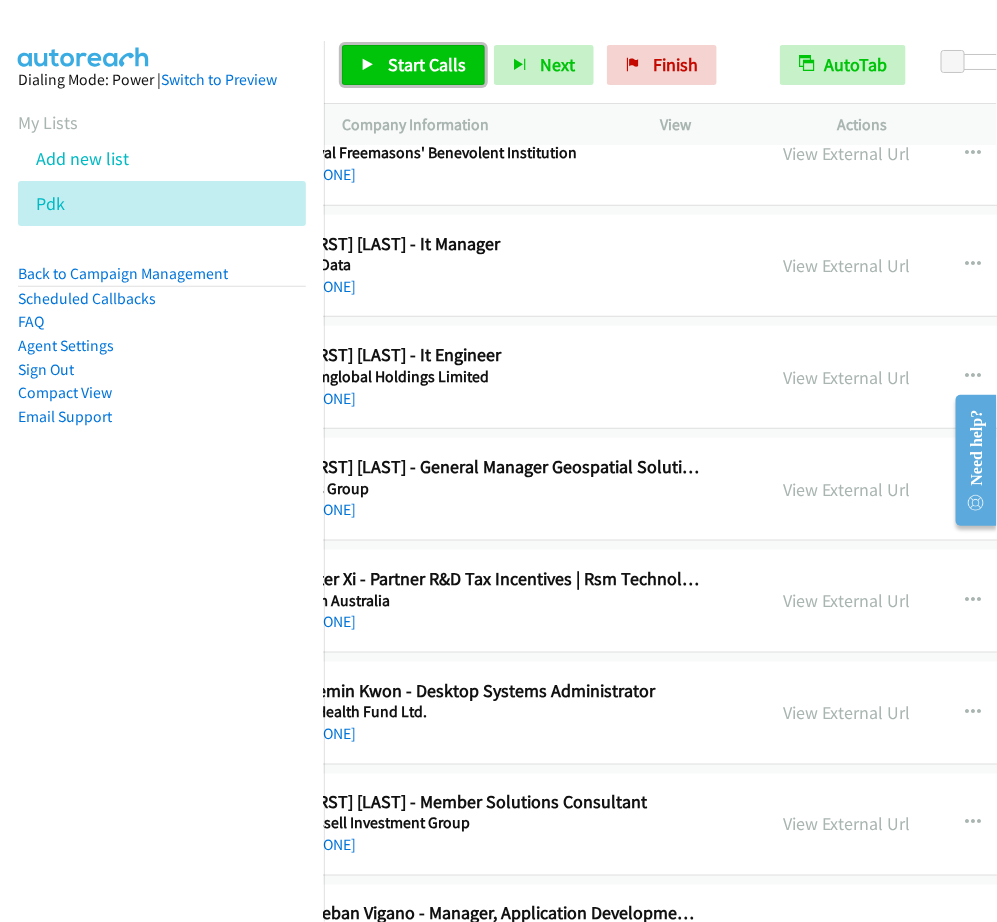 click on "Start Calls" at bounding box center [427, 64] 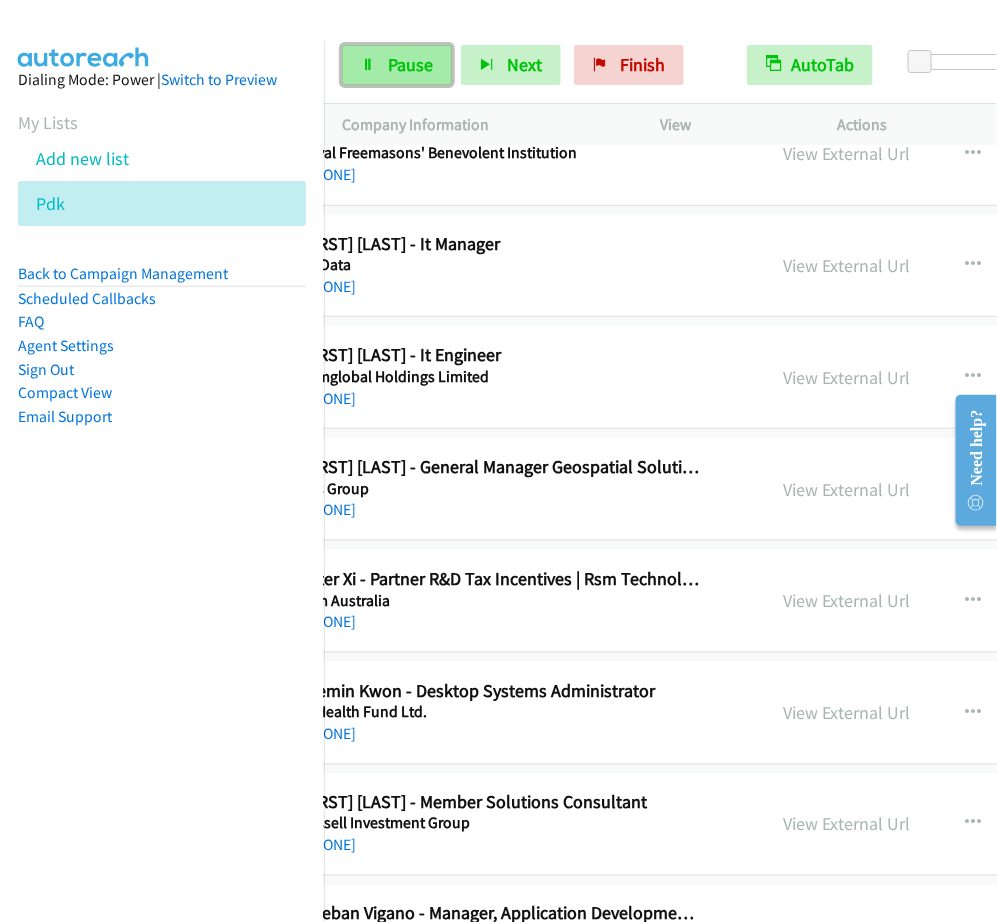 click on "Pause" at bounding box center (410, 64) 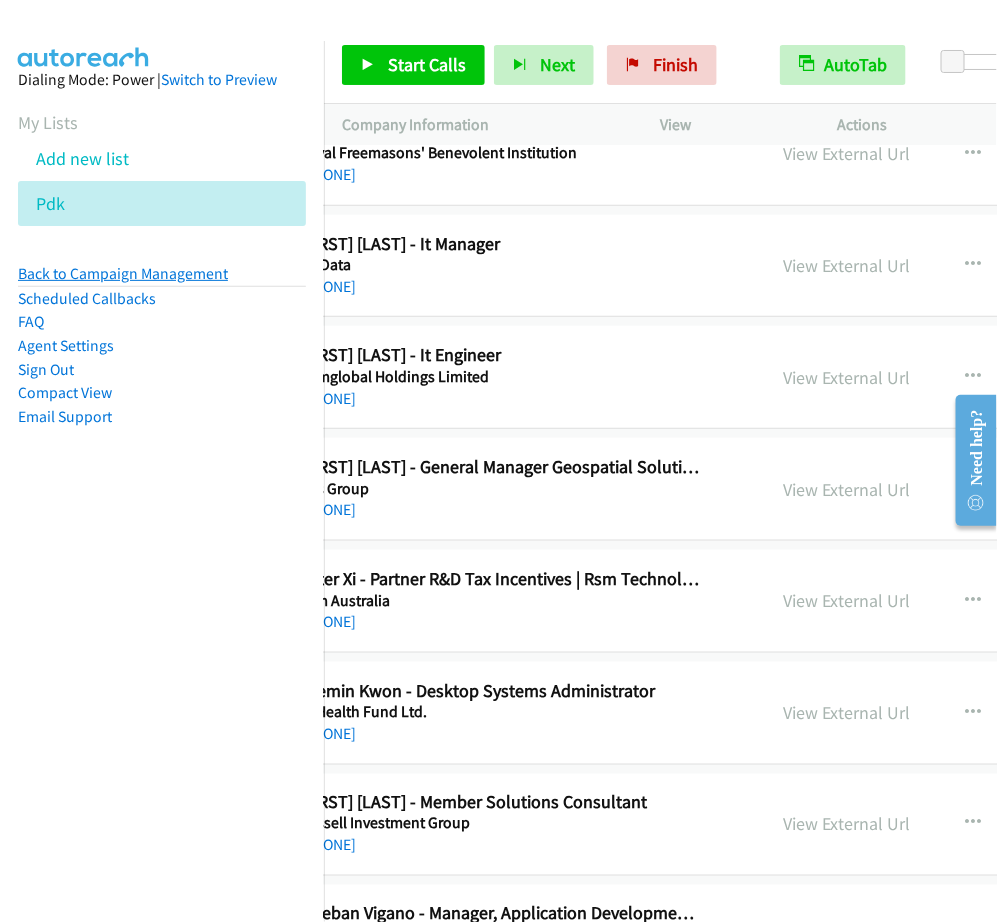 click on "Back to Campaign Management" at bounding box center (123, 273) 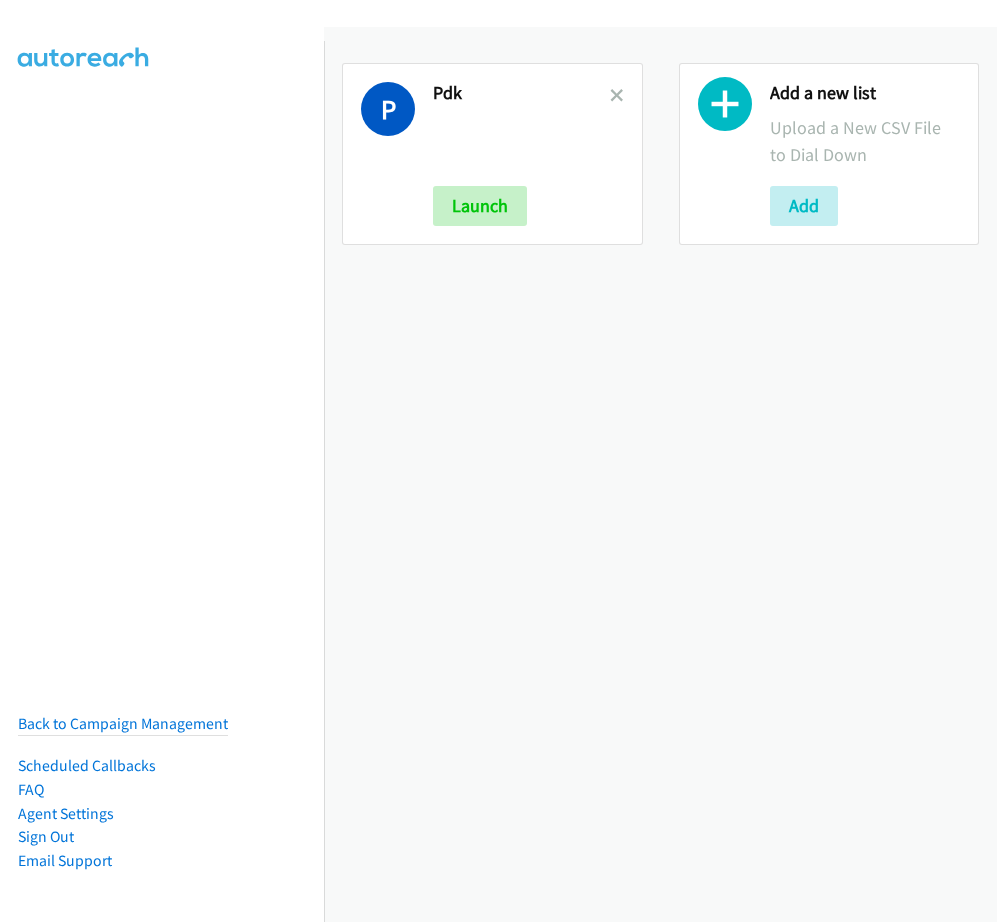scroll, scrollTop: 0, scrollLeft: 0, axis: both 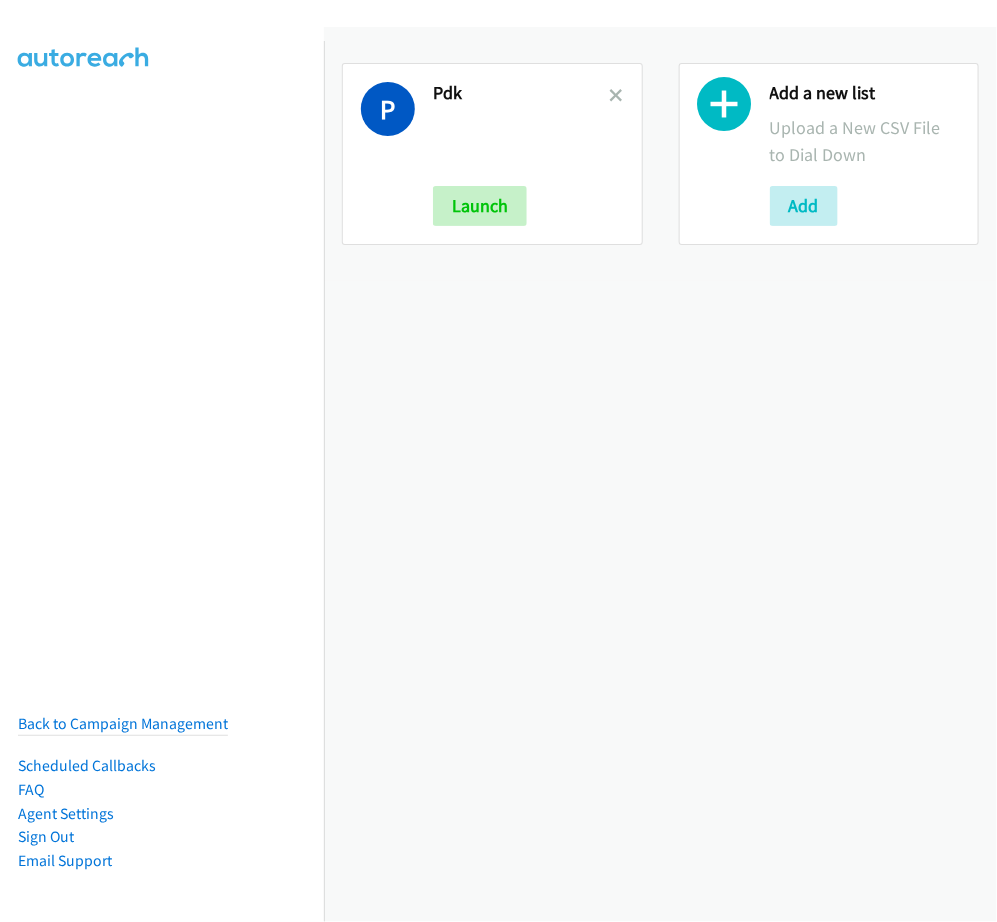 click on "Pdk" at bounding box center (521, 93) 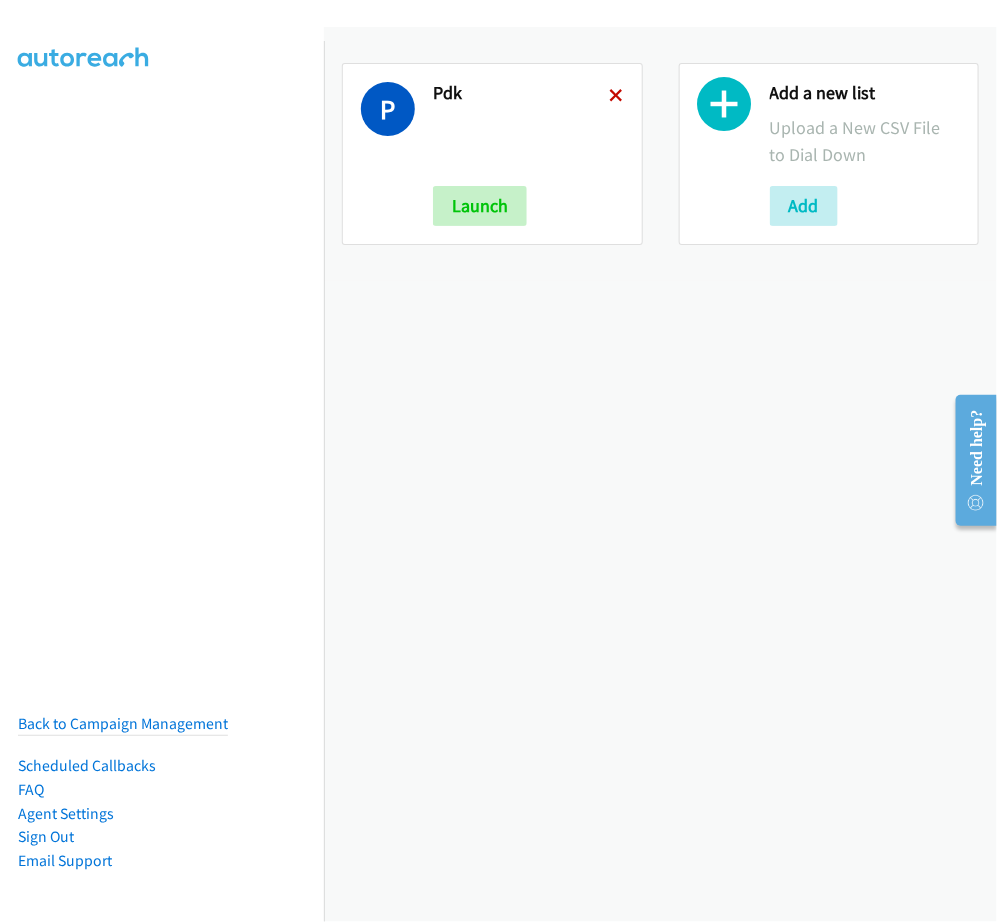 click at bounding box center (617, 97) 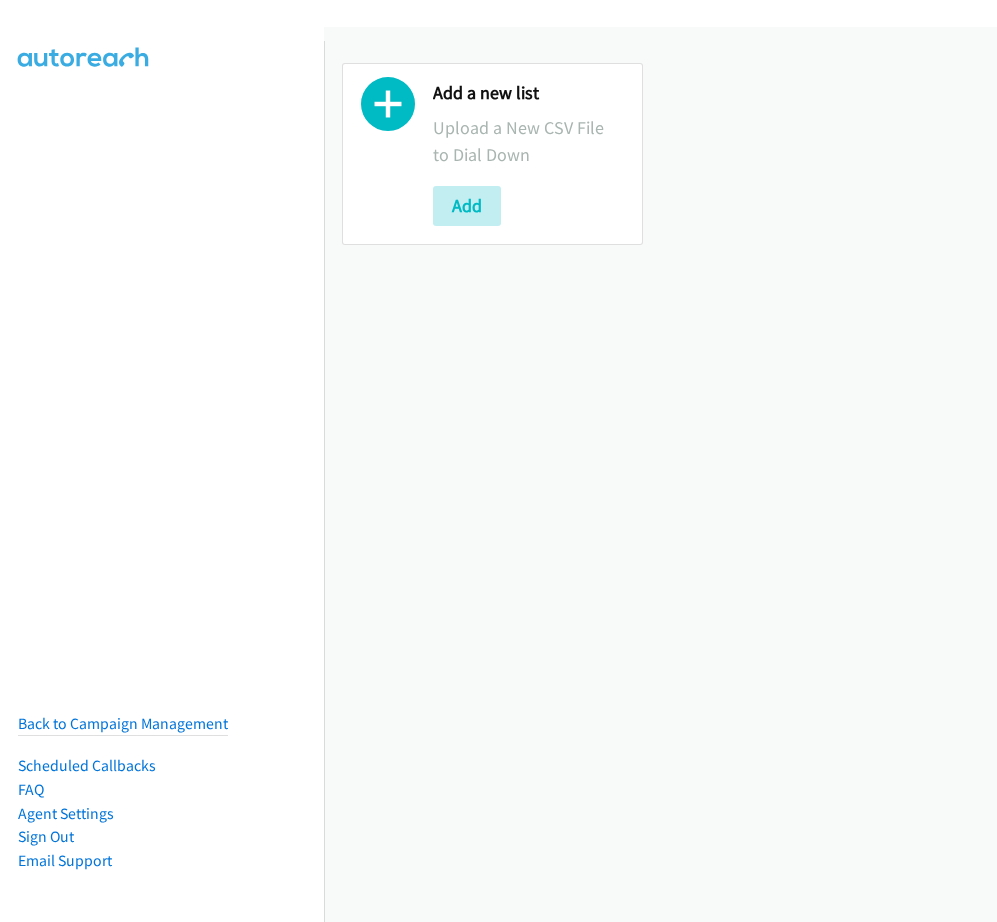 scroll, scrollTop: 0, scrollLeft: 0, axis: both 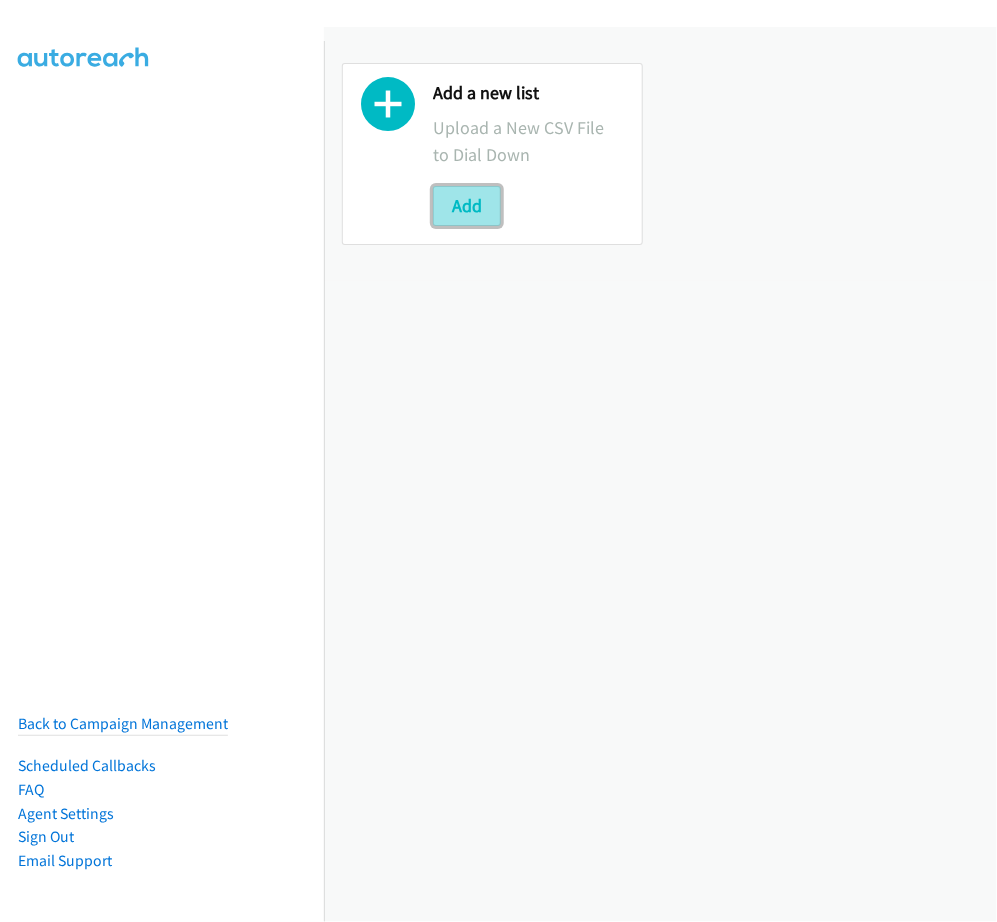 click on "Add" at bounding box center [467, 206] 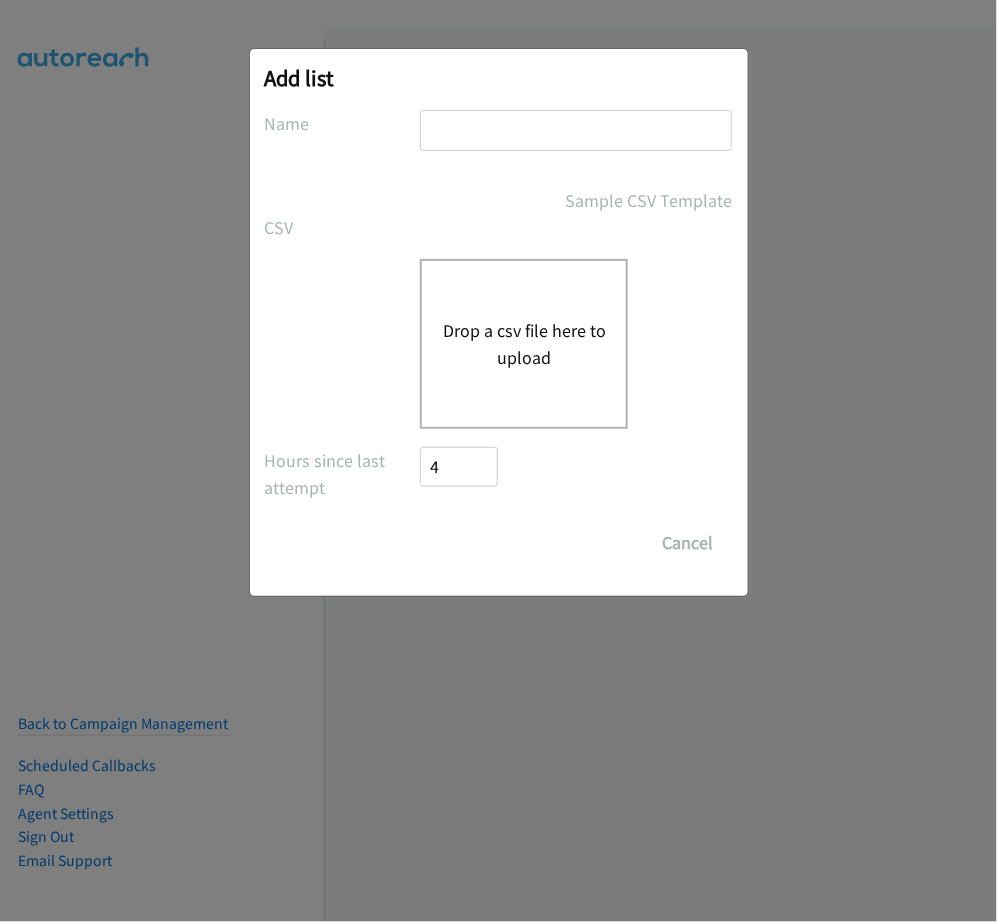 scroll, scrollTop: 0, scrollLeft: 0, axis: both 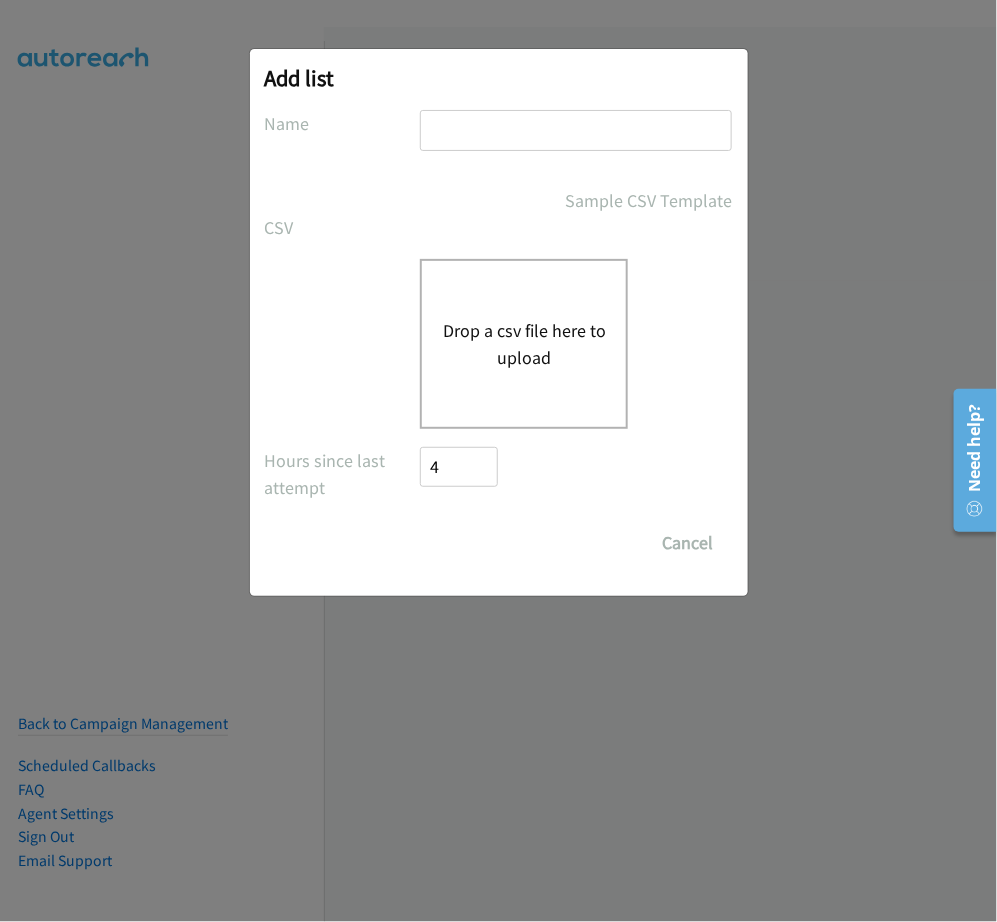 type on "PDK" 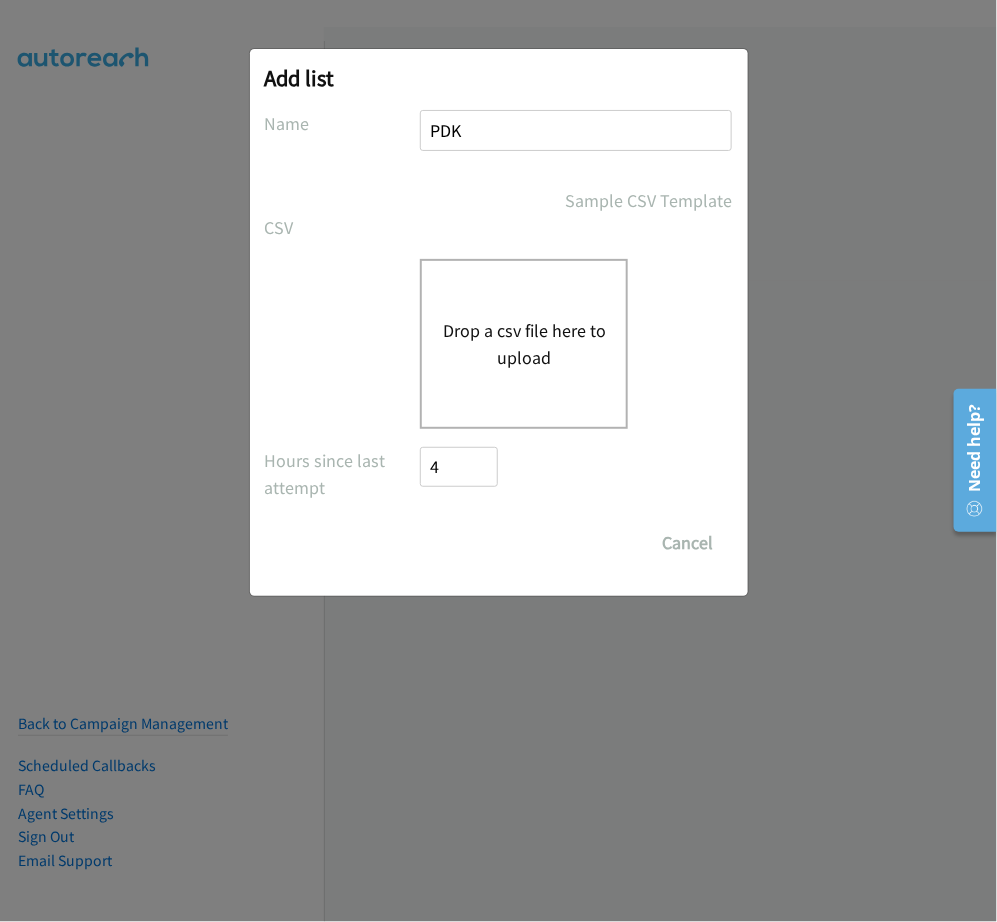 click on "Drop a csv file here to upload" at bounding box center [524, 344] 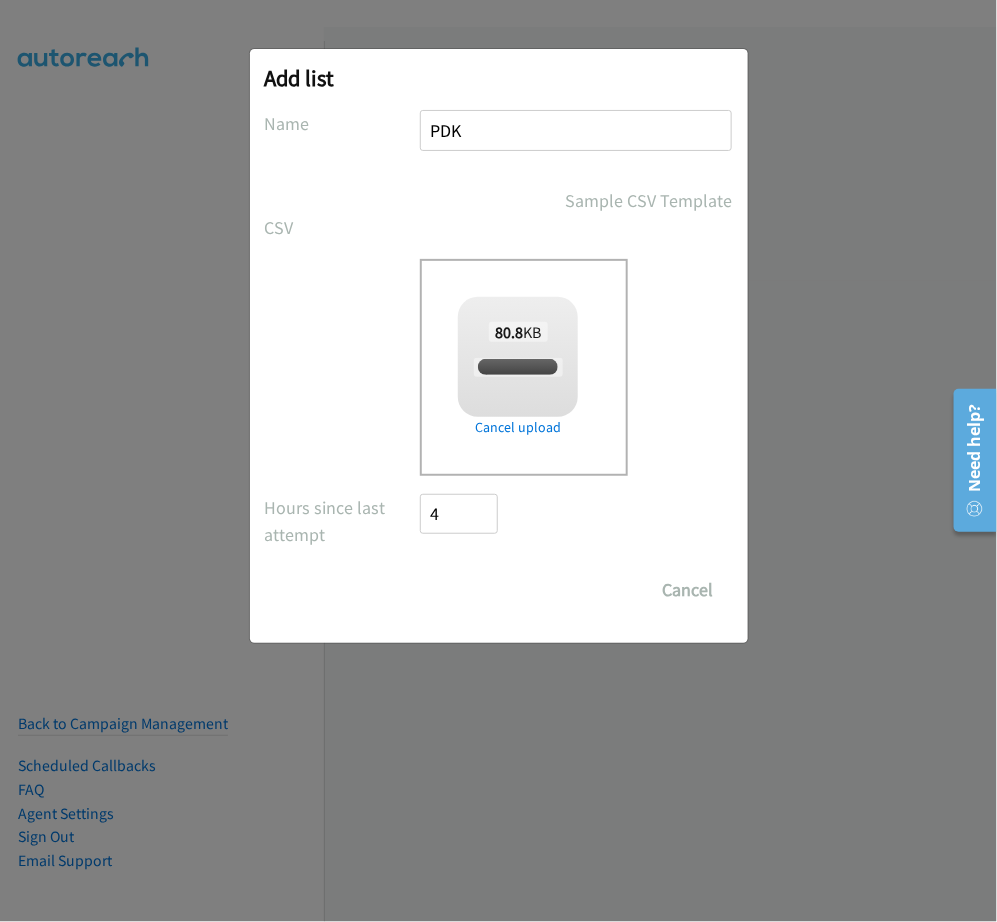 checkbox on "true" 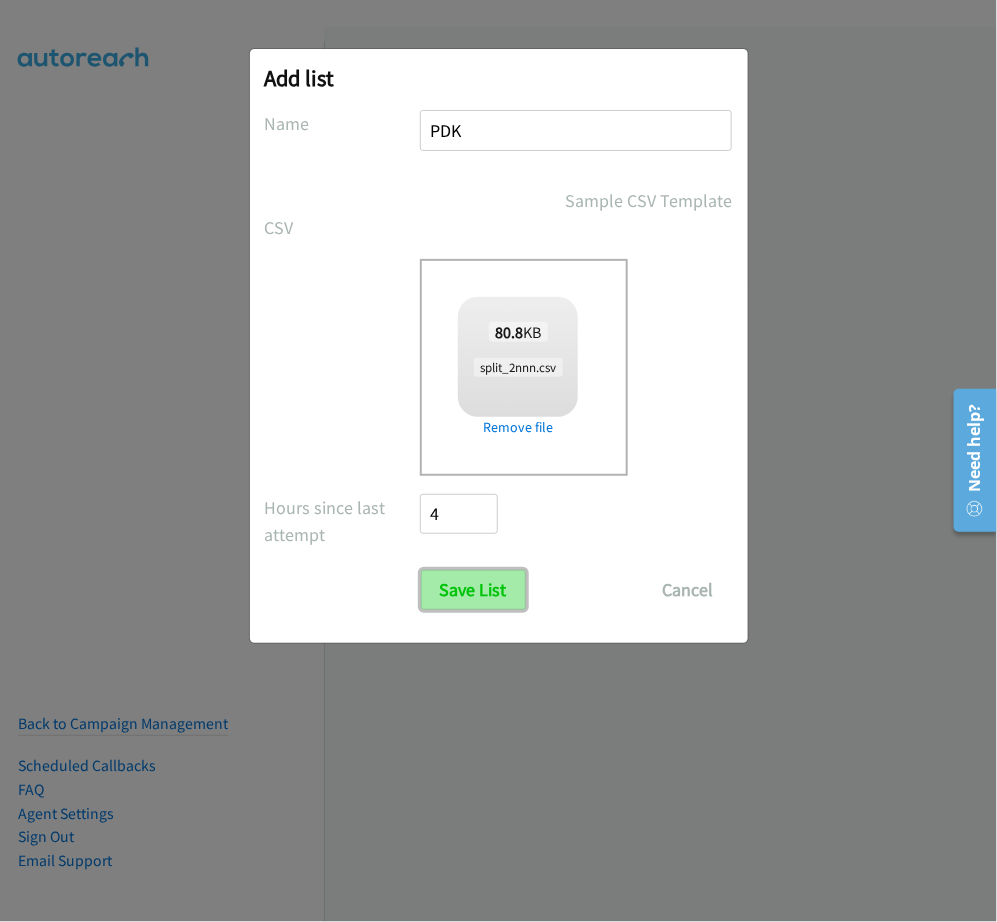 click on "Save List" at bounding box center [473, 590] 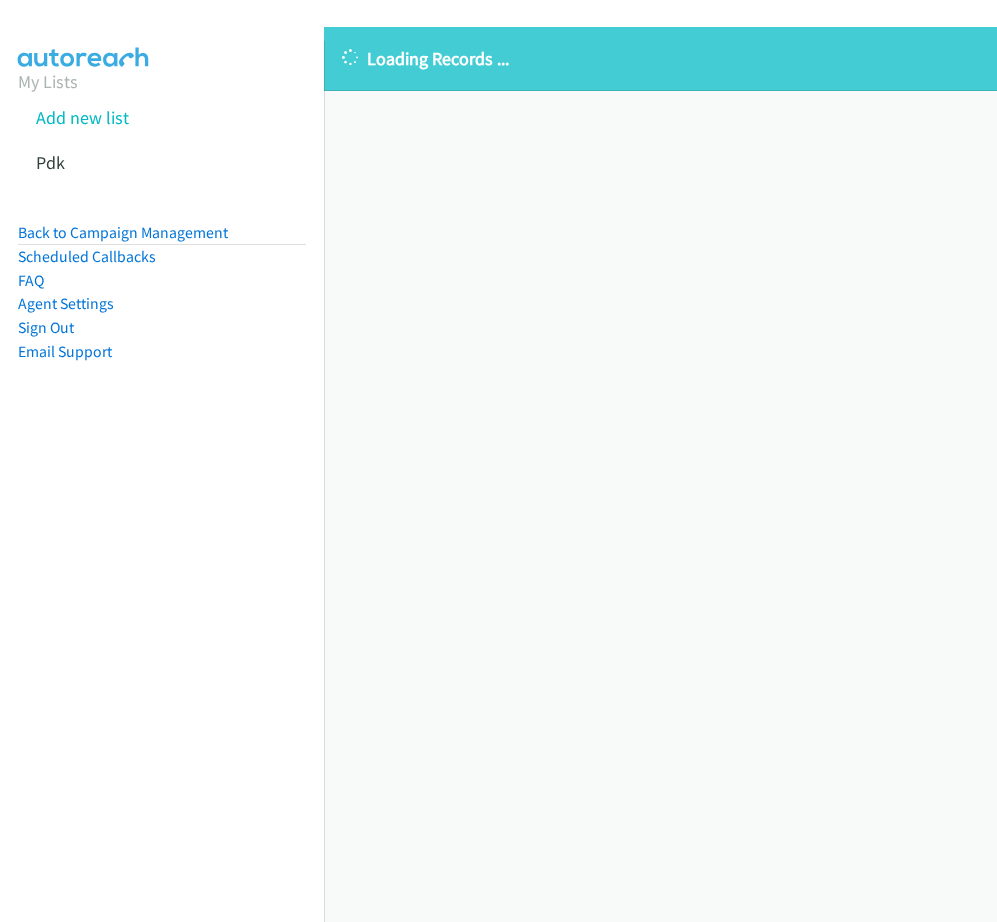 scroll, scrollTop: 0, scrollLeft: 0, axis: both 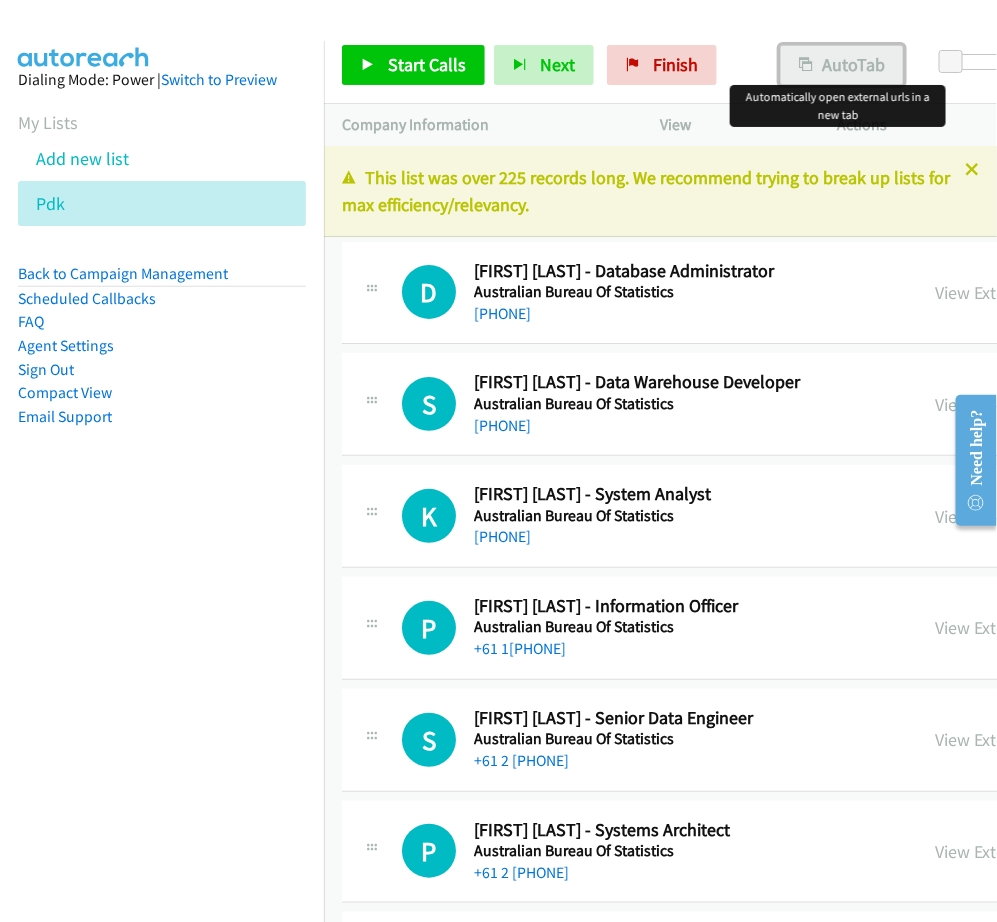click on "AutoTab" at bounding box center [842, 65] 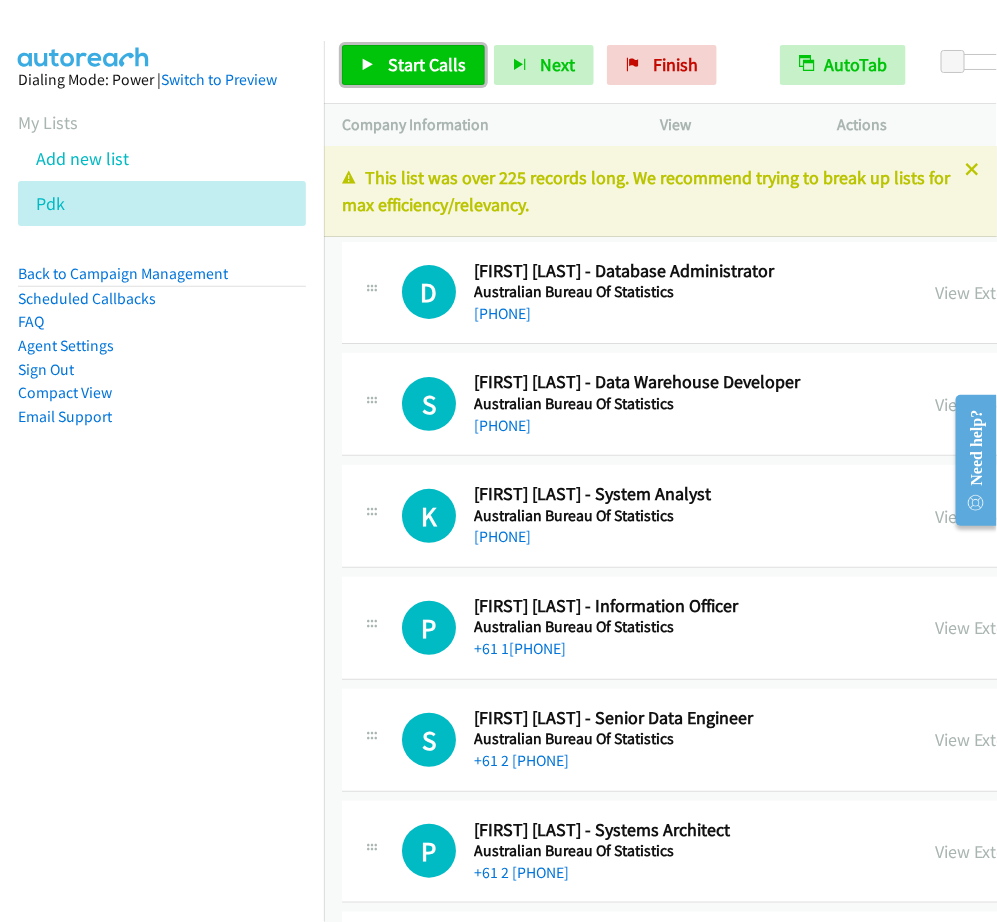 click on "Start Calls" at bounding box center (427, 64) 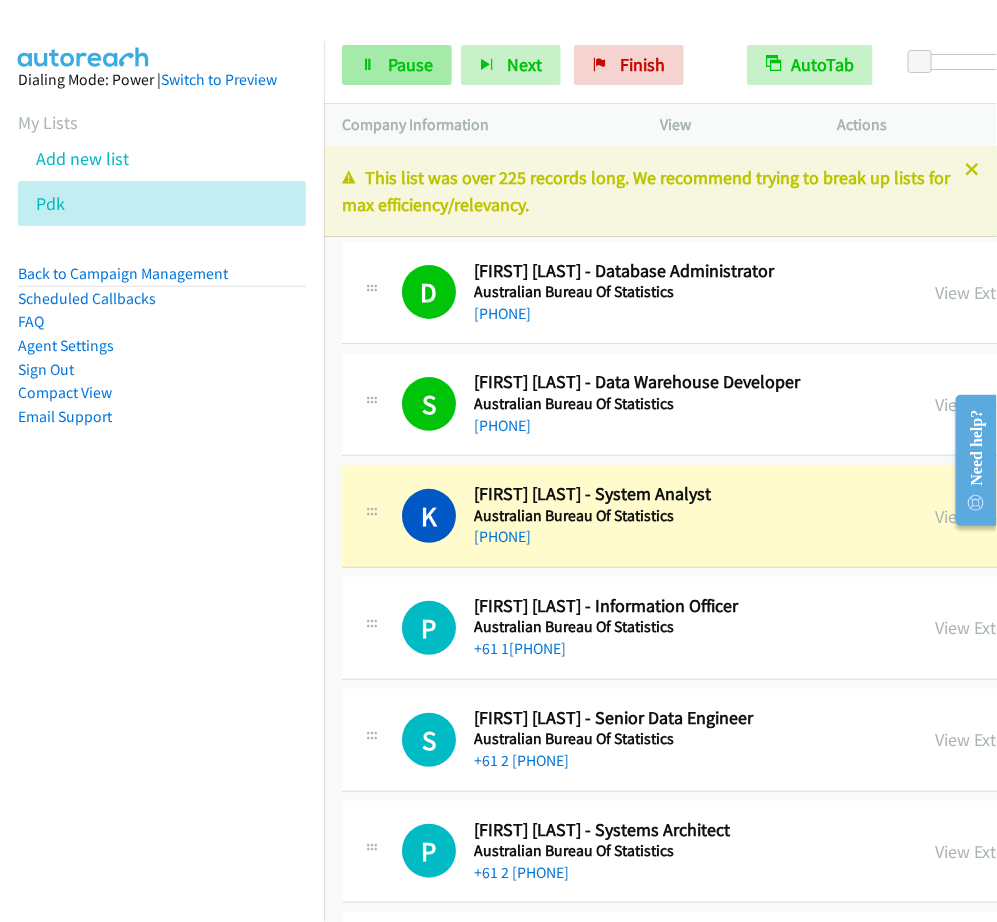 click on "Dialing [FIRST] [LAST] - Database Administrator
Australian Bureau Of Statistics
Australia/Sydney
[PHONE]" at bounding box center (498, 47) 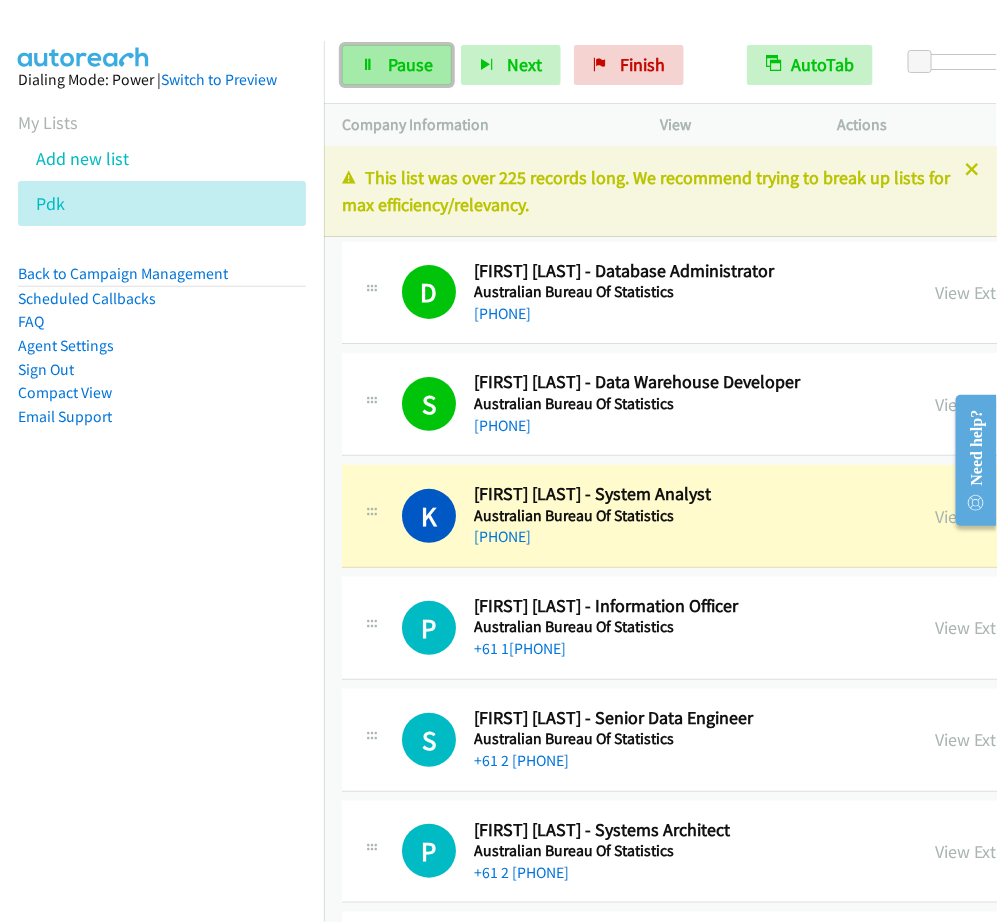 click on "Pause" at bounding box center (397, 65) 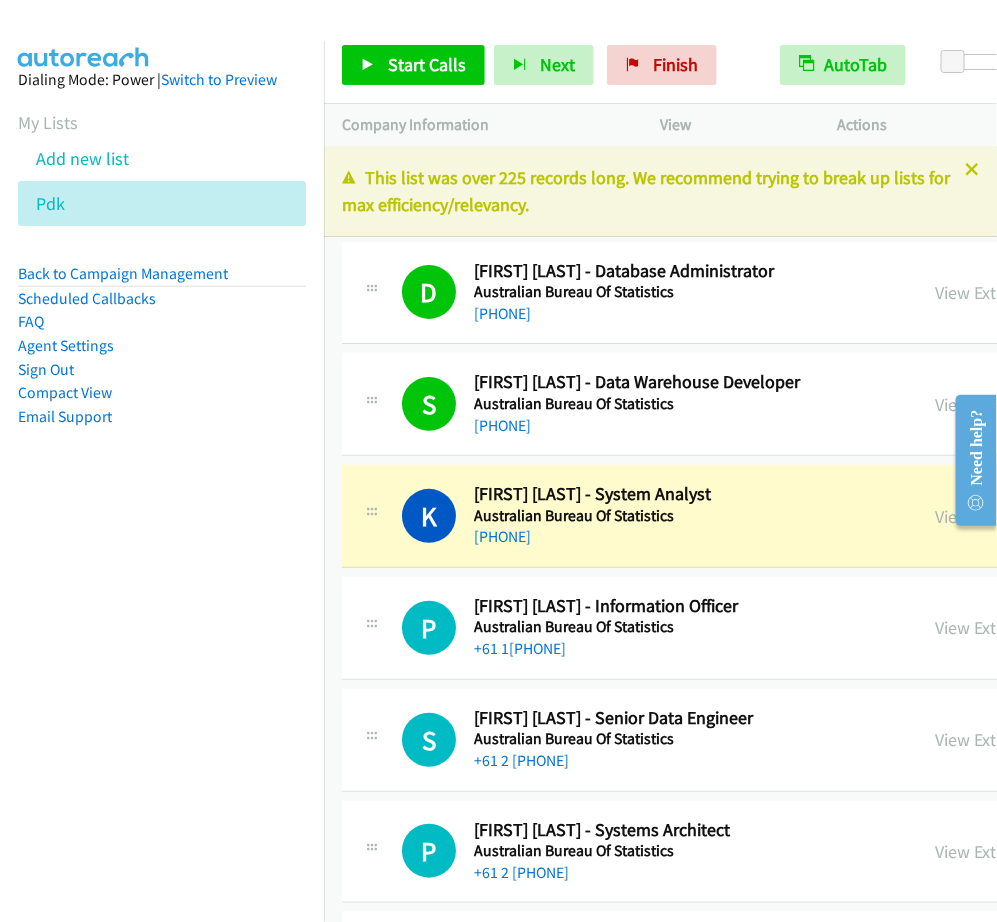 click on "Start Calls
Pause
Next
Finish
Paused
AutoTab
AutoTab
0" at bounding box center (660, 65) 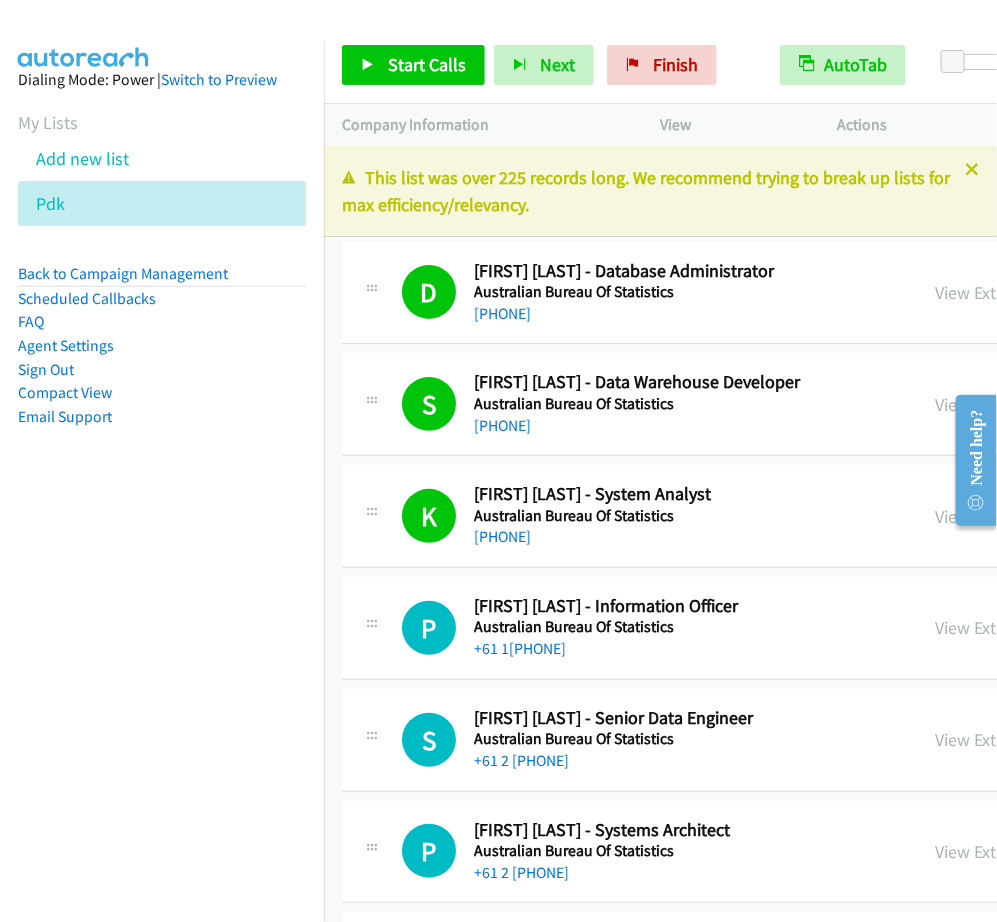 click on "Start Calls
Pause
Next
Finish
Call Completed
AutoTab
AutoTab
0" at bounding box center [660, 65] 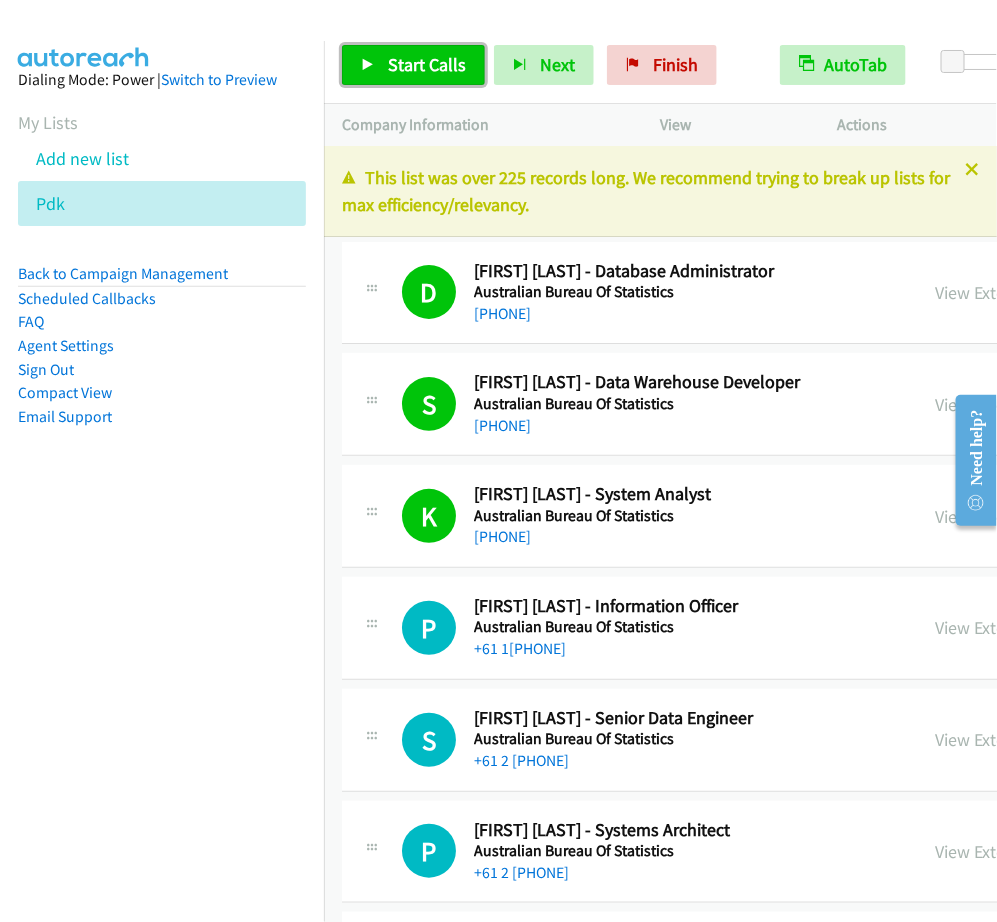 click on "Start Calls" at bounding box center [413, 65] 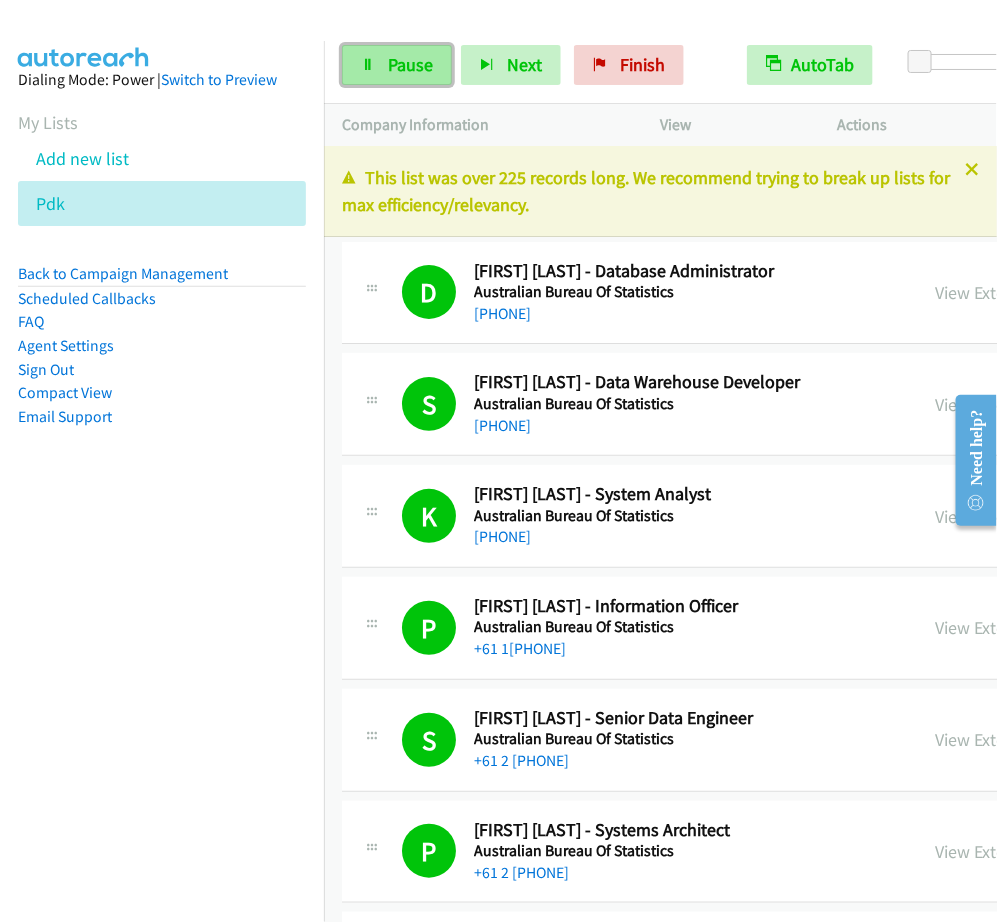 click on "Pause" at bounding box center [410, 64] 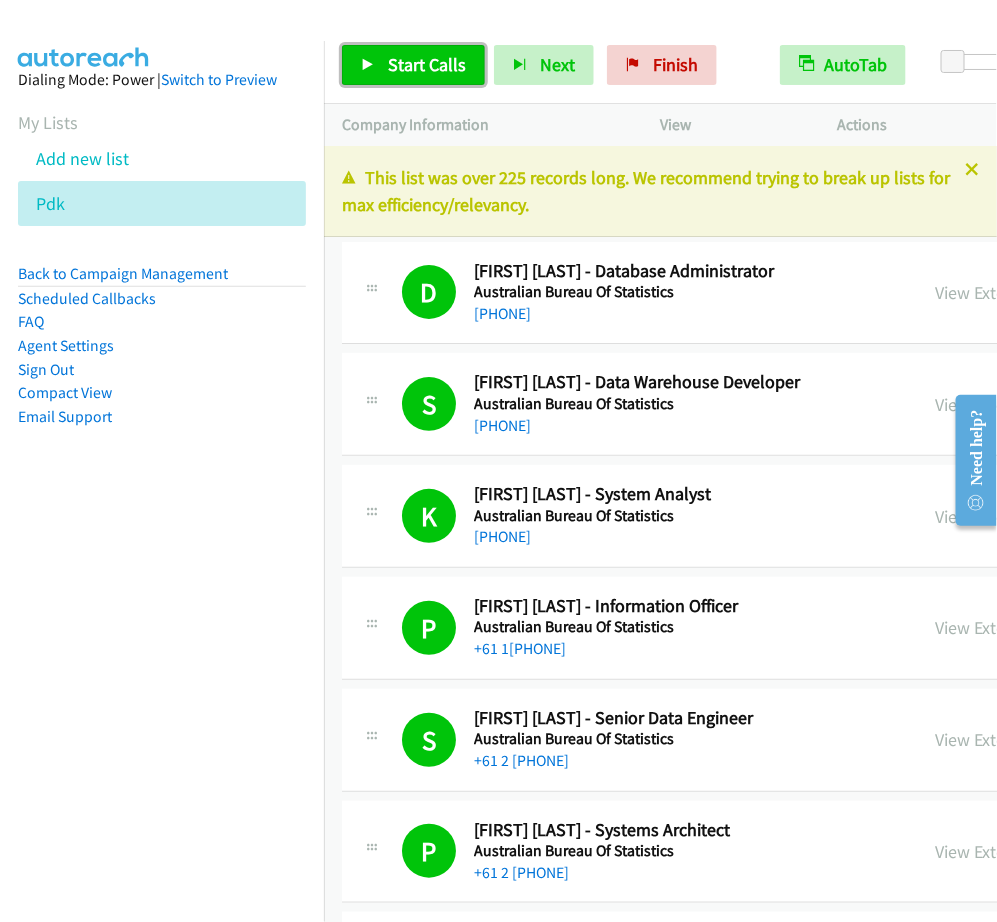 click on "Start Calls" at bounding box center [427, 64] 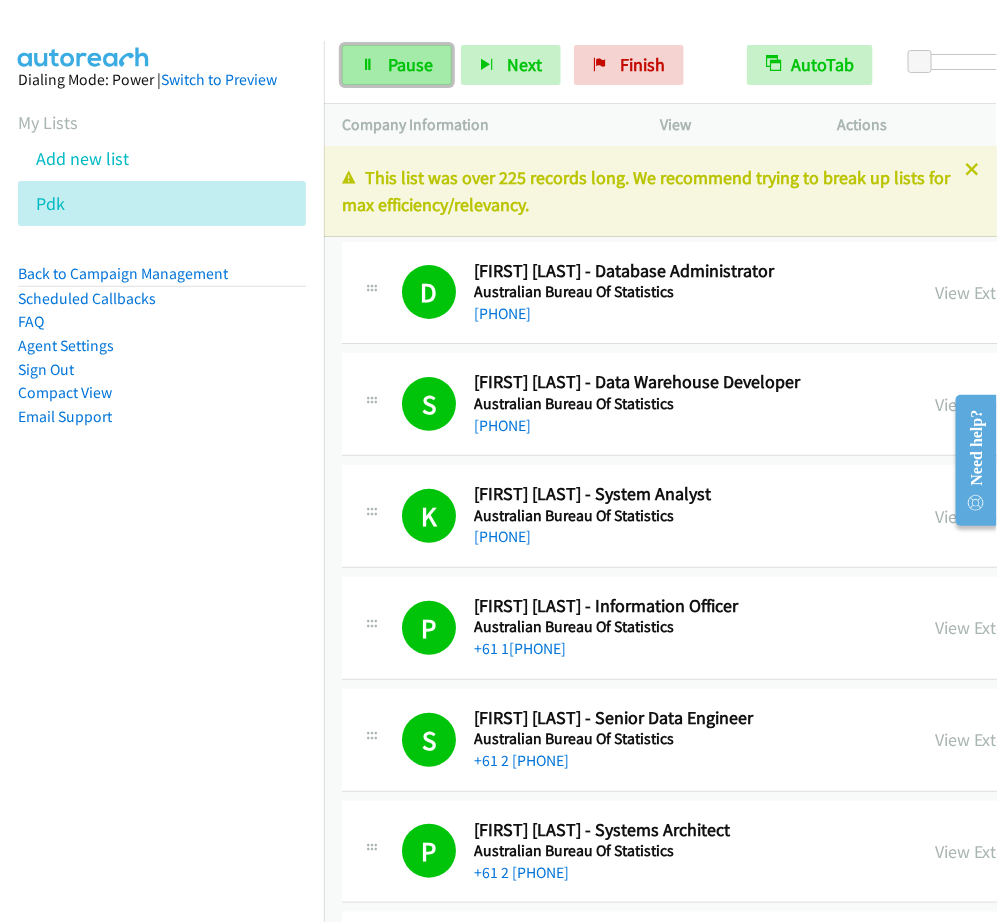 click on "Pause" at bounding box center (410, 64) 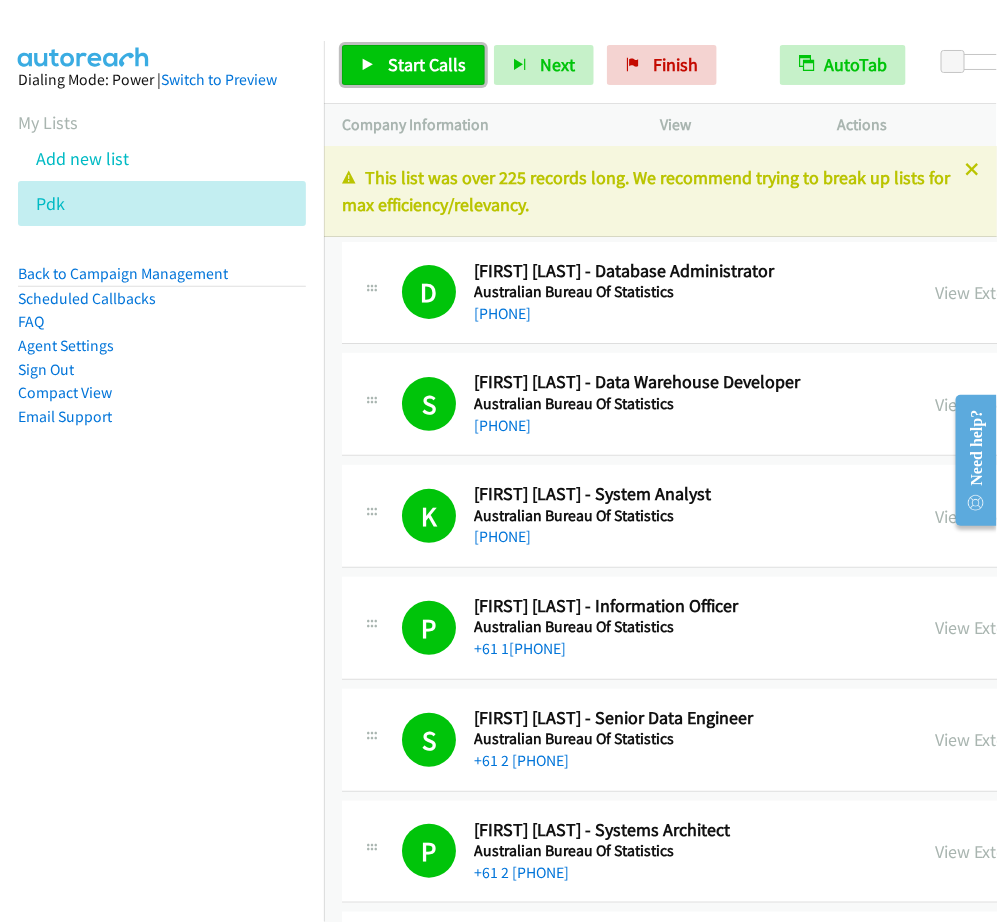 click on "Start Calls" at bounding box center [427, 64] 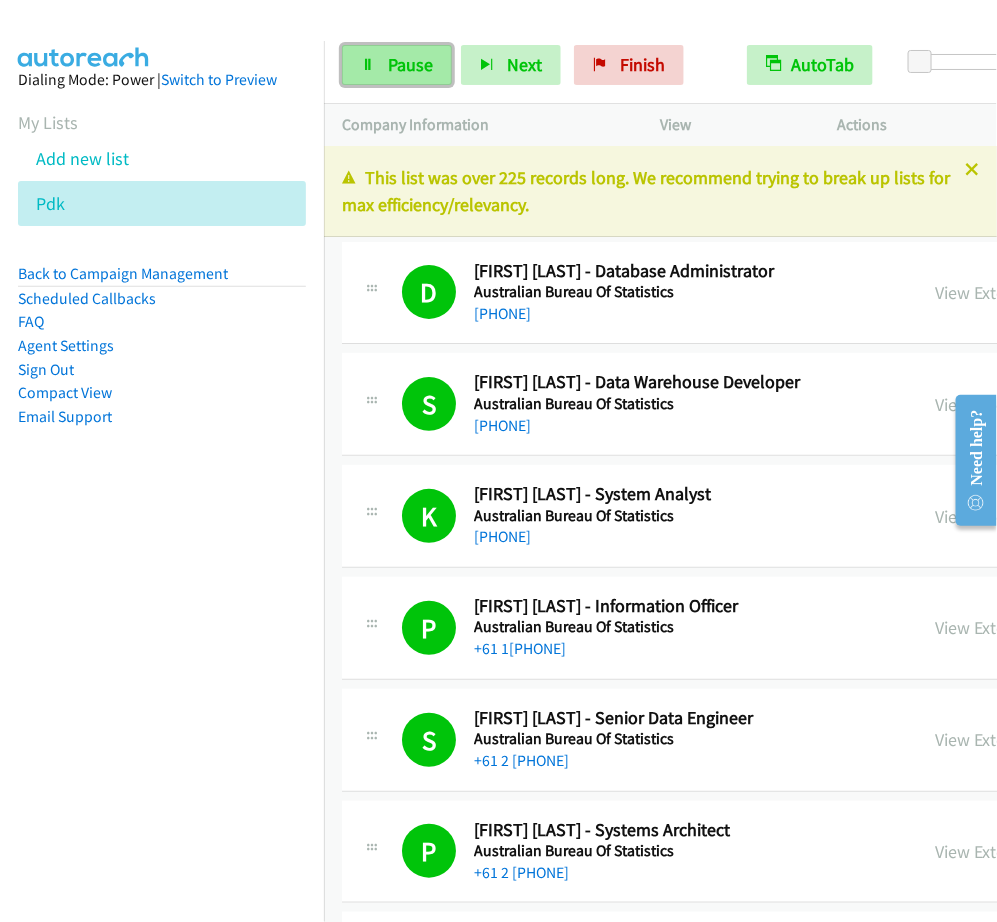 click on "Pause" at bounding box center [410, 64] 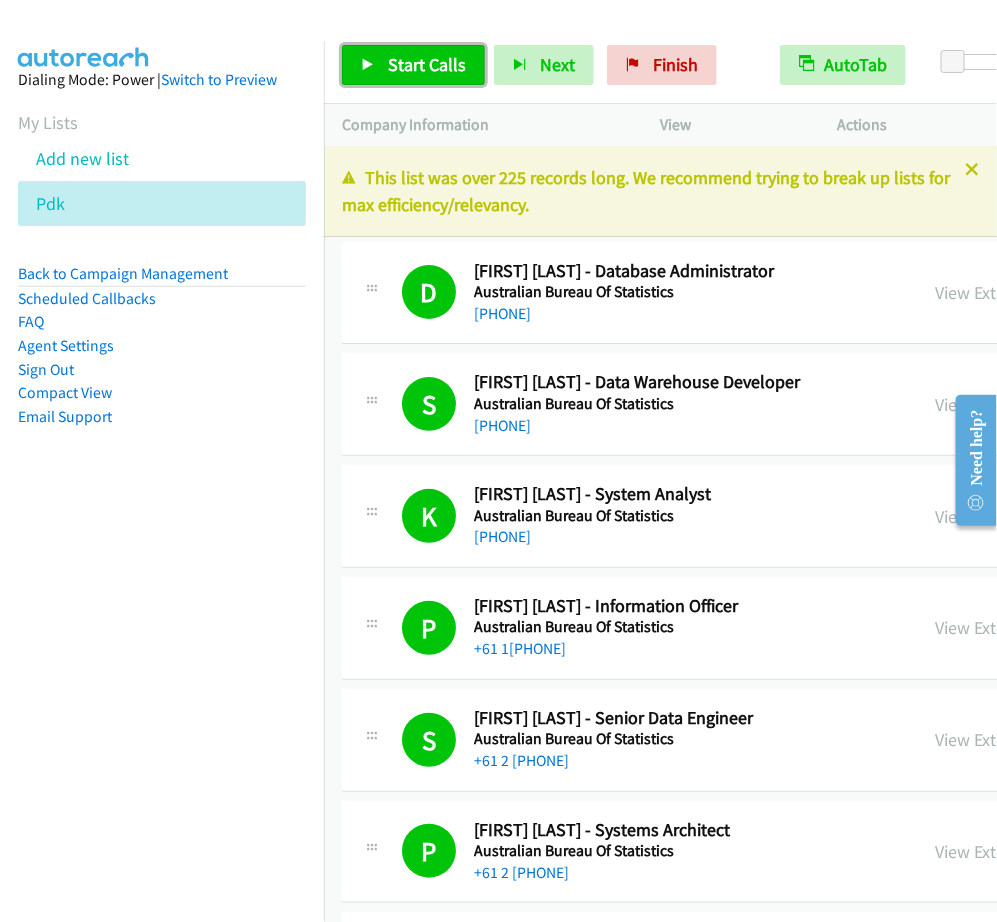 click on "Start Calls" at bounding box center (427, 64) 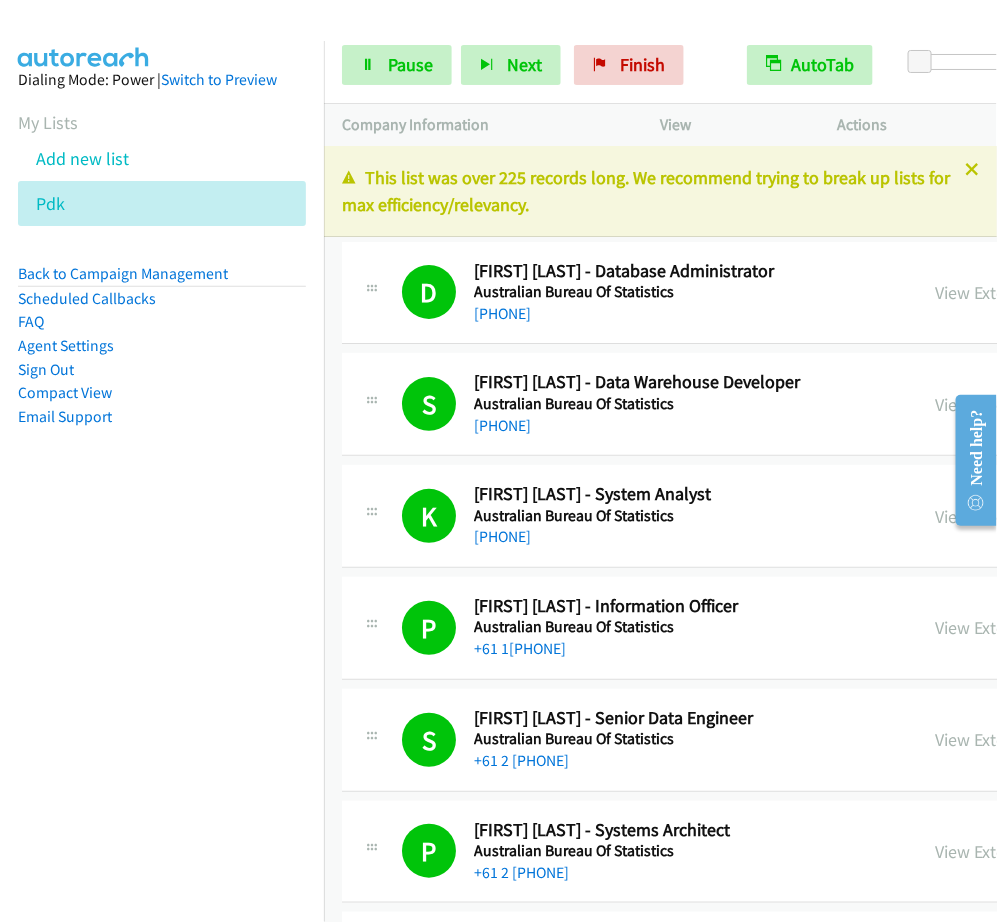 click on "Start Calls Pause Next Finish Dialing [FIRST] [LAST] - Chief Security Officer AutoTab AutoTab 0" at bounding box center (660, 65) 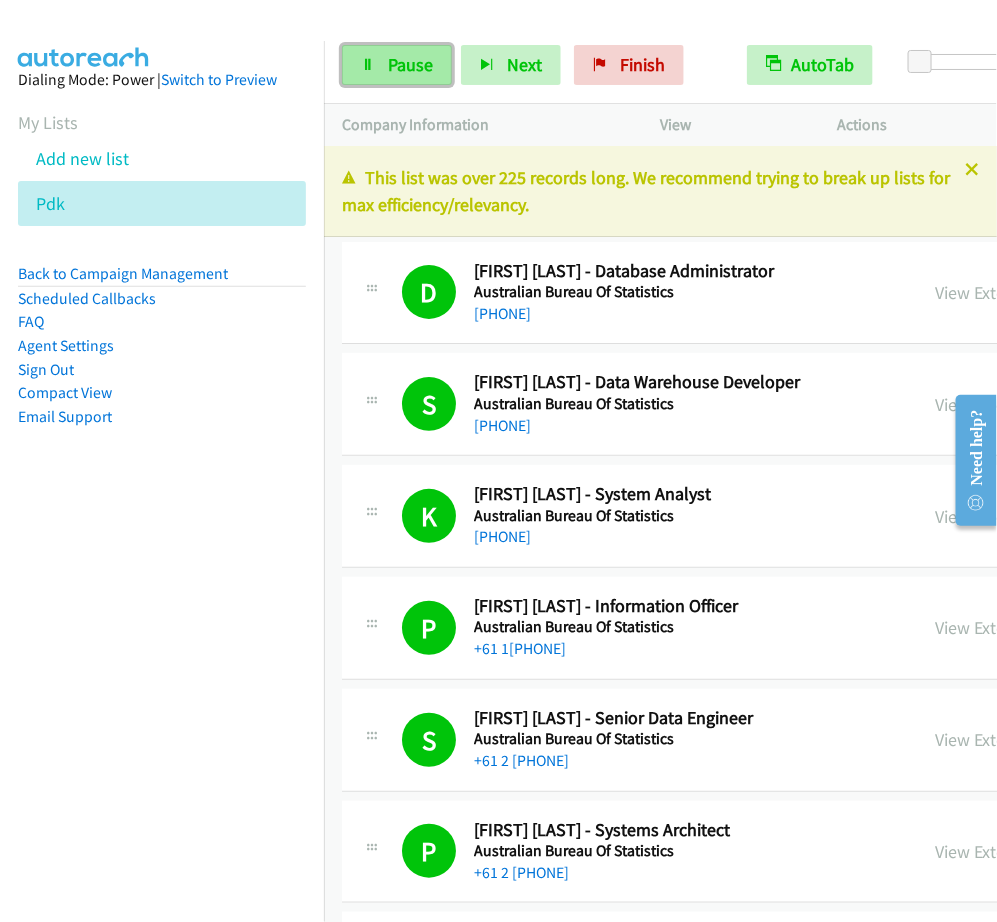 click on "Pause" at bounding box center [410, 64] 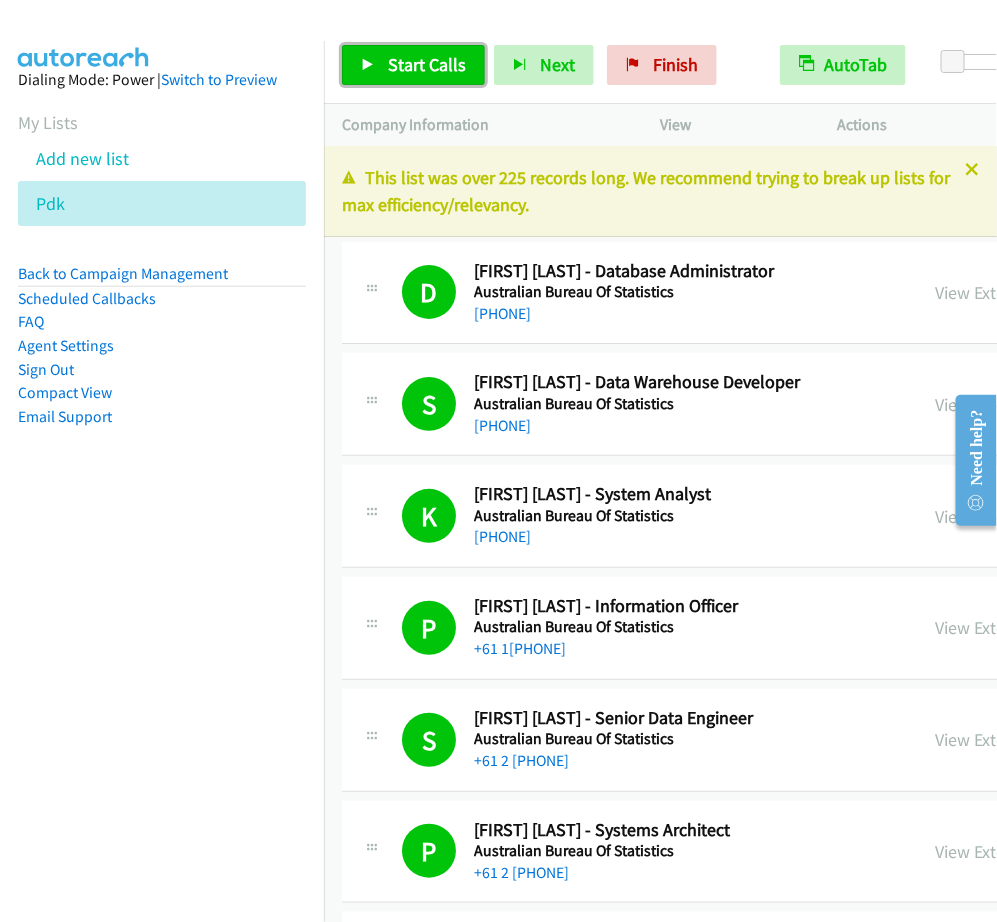 click at bounding box center [368, 66] 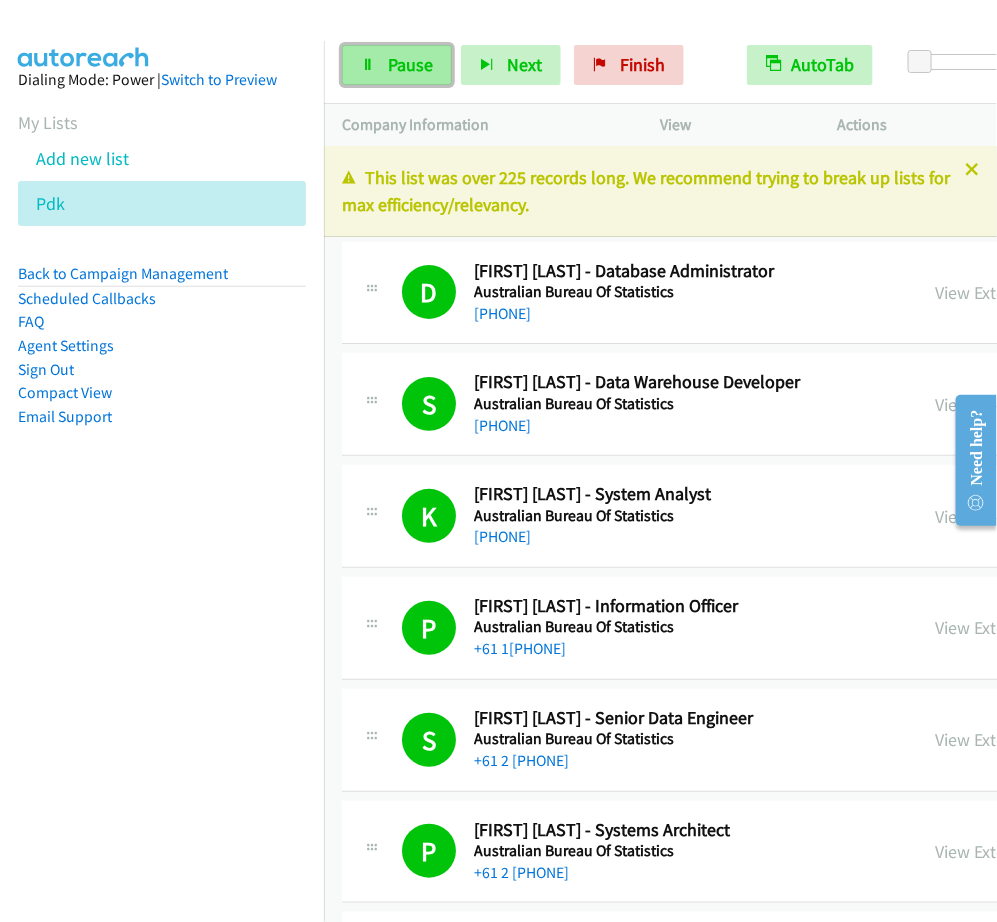 click on "Pause" at bounding box center [410, 64] 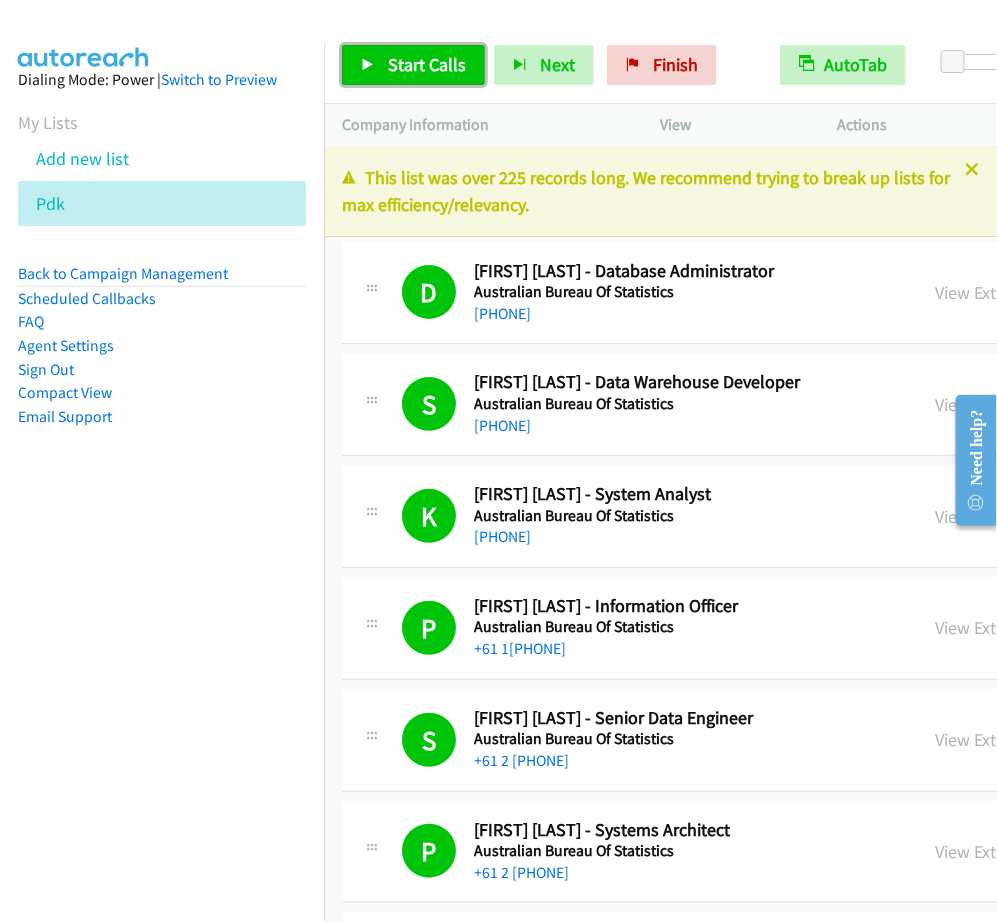 click on "Start Calls" at bounding box center [427, 64] 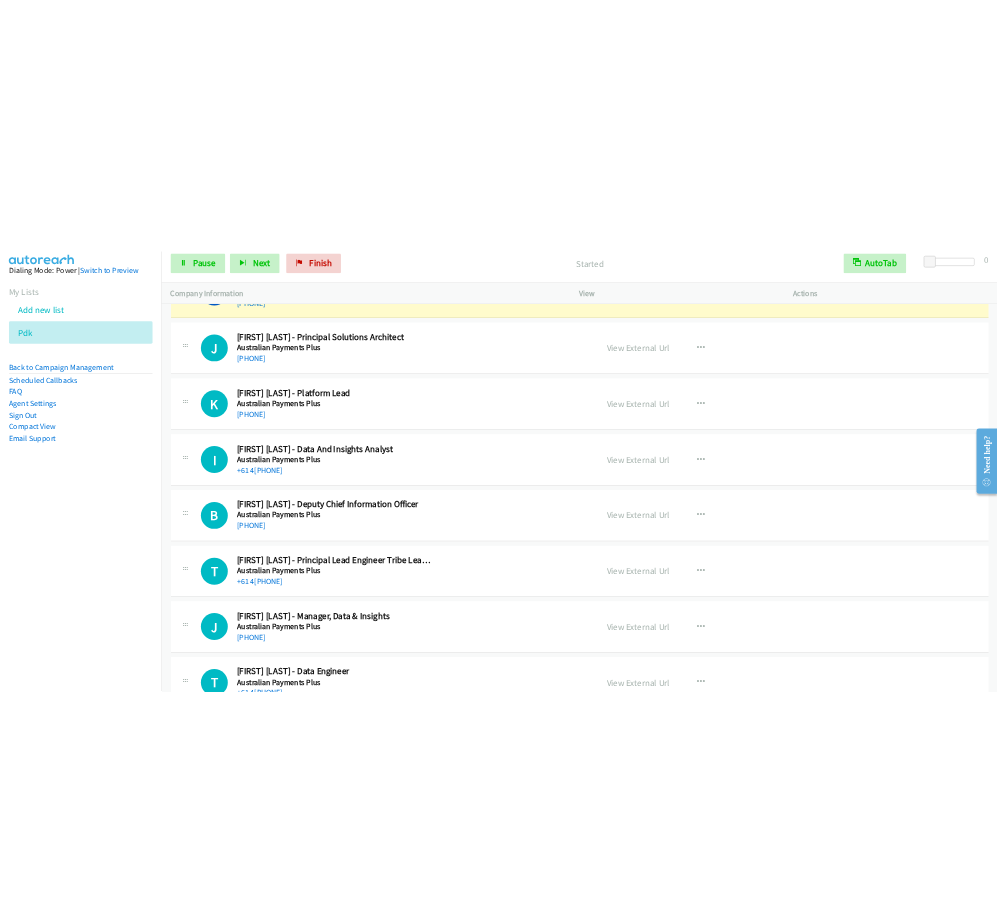 scroll, scrollTop: 8347, scrollLeft: 0, axis: vertical 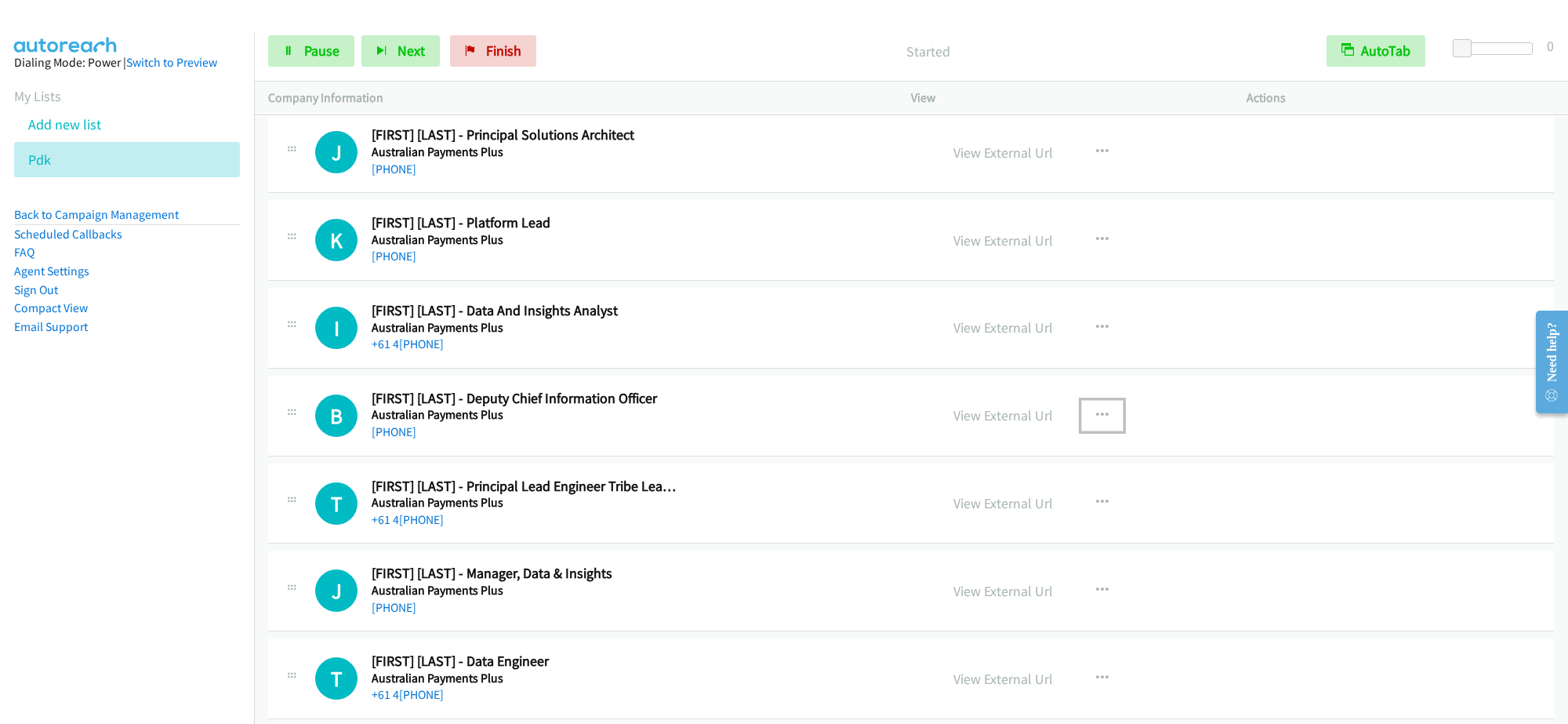 click at bounding box center (1102, 416) 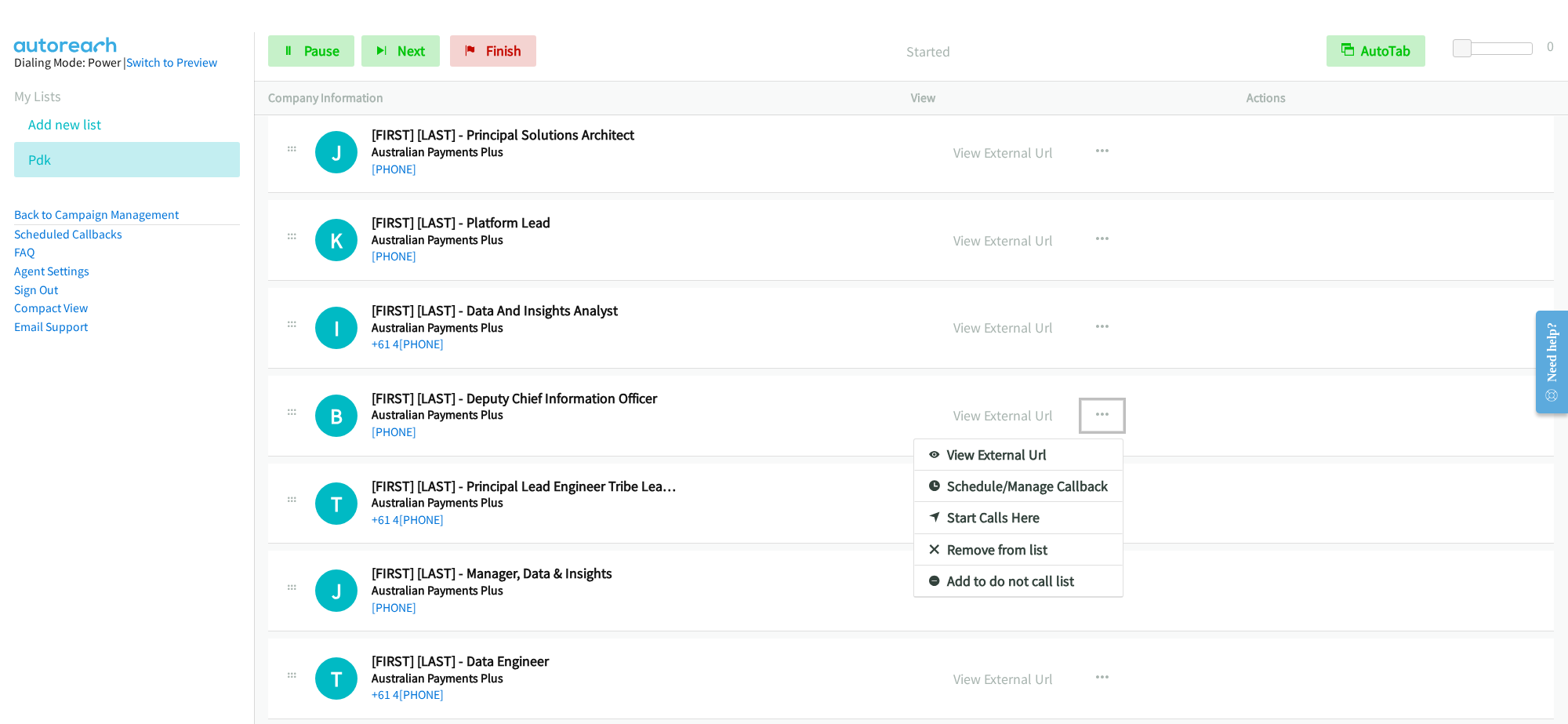 drag, startPoint x: 998, startPoint y: 524, endPoint x: 898, endPoint y: 479, distance: 109.65856 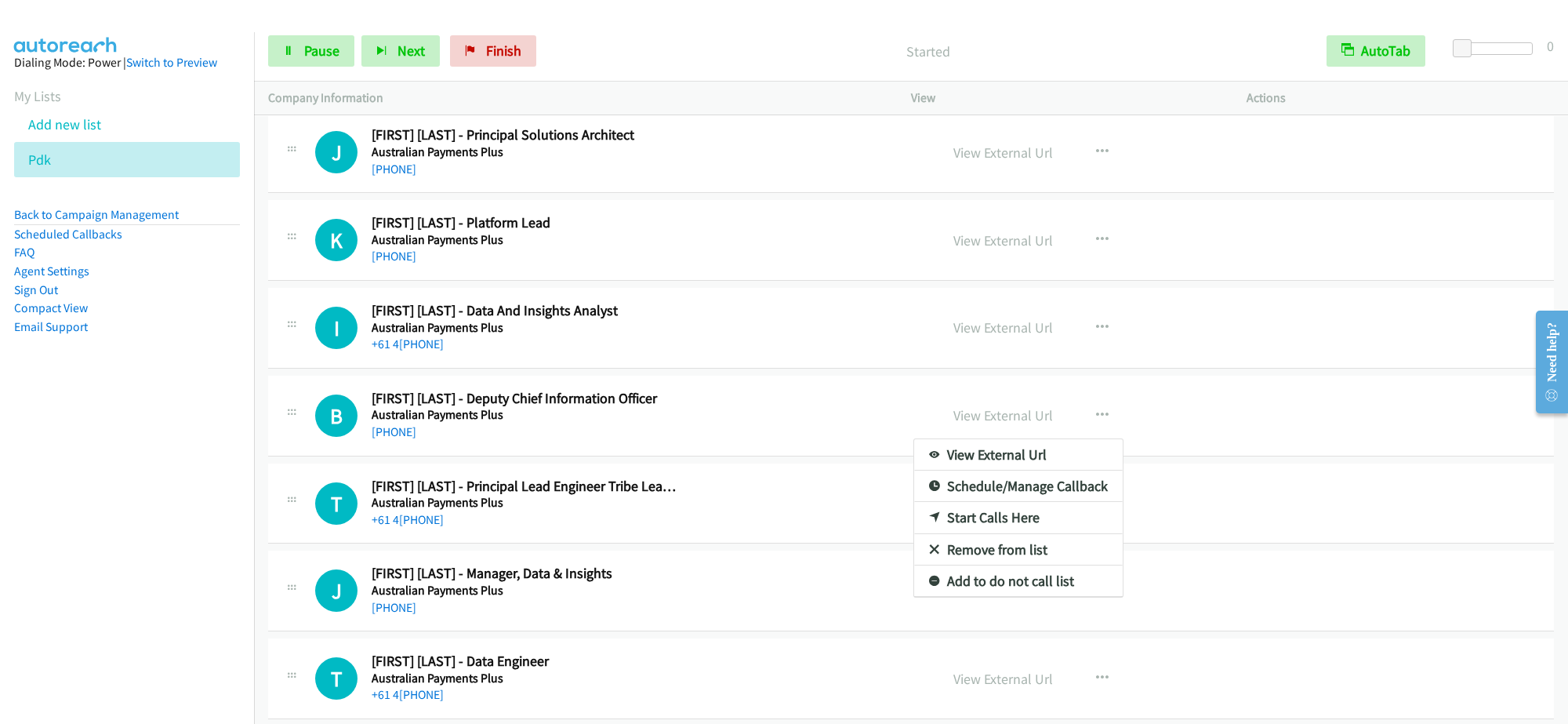 click at bounding box center (784, 362) 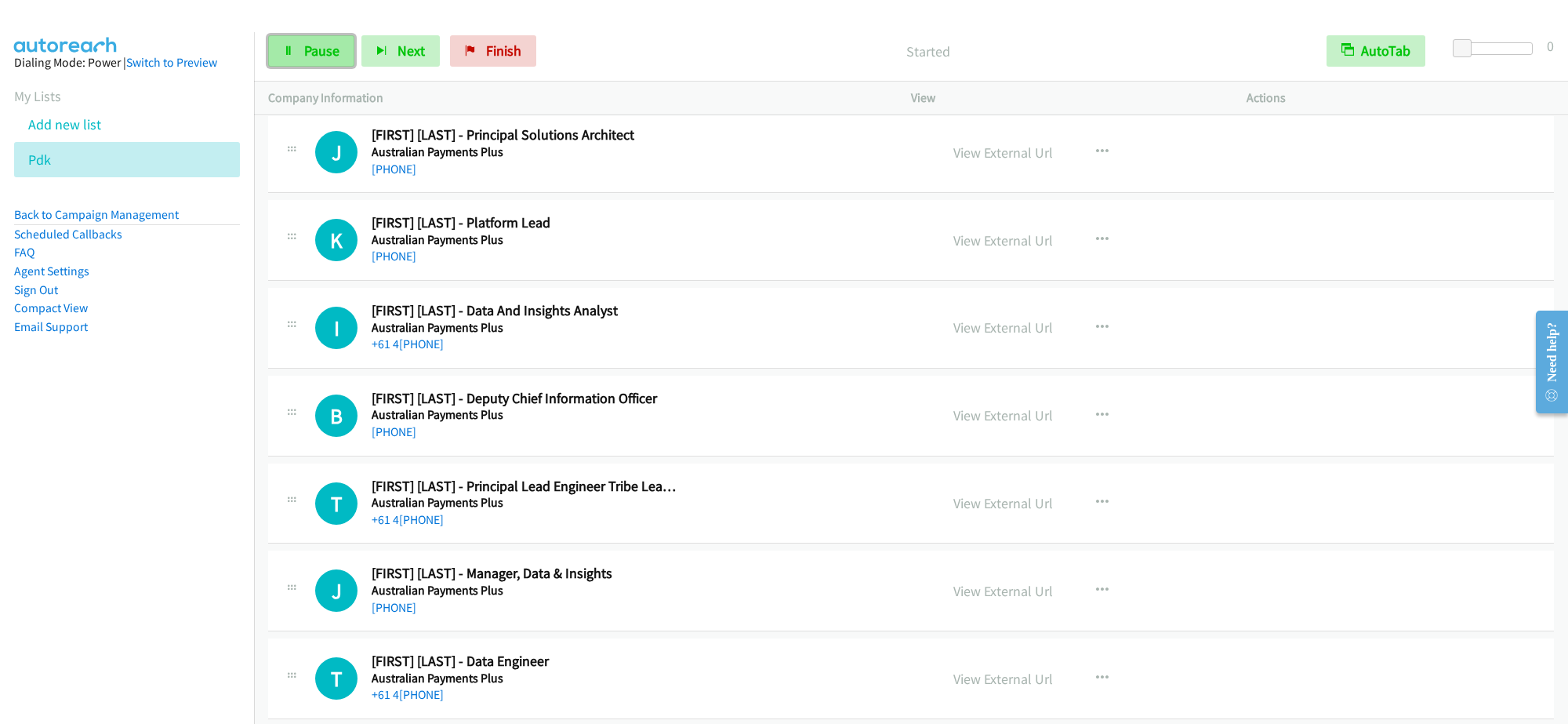 click on "Pause" at bounding box center [311, 51] 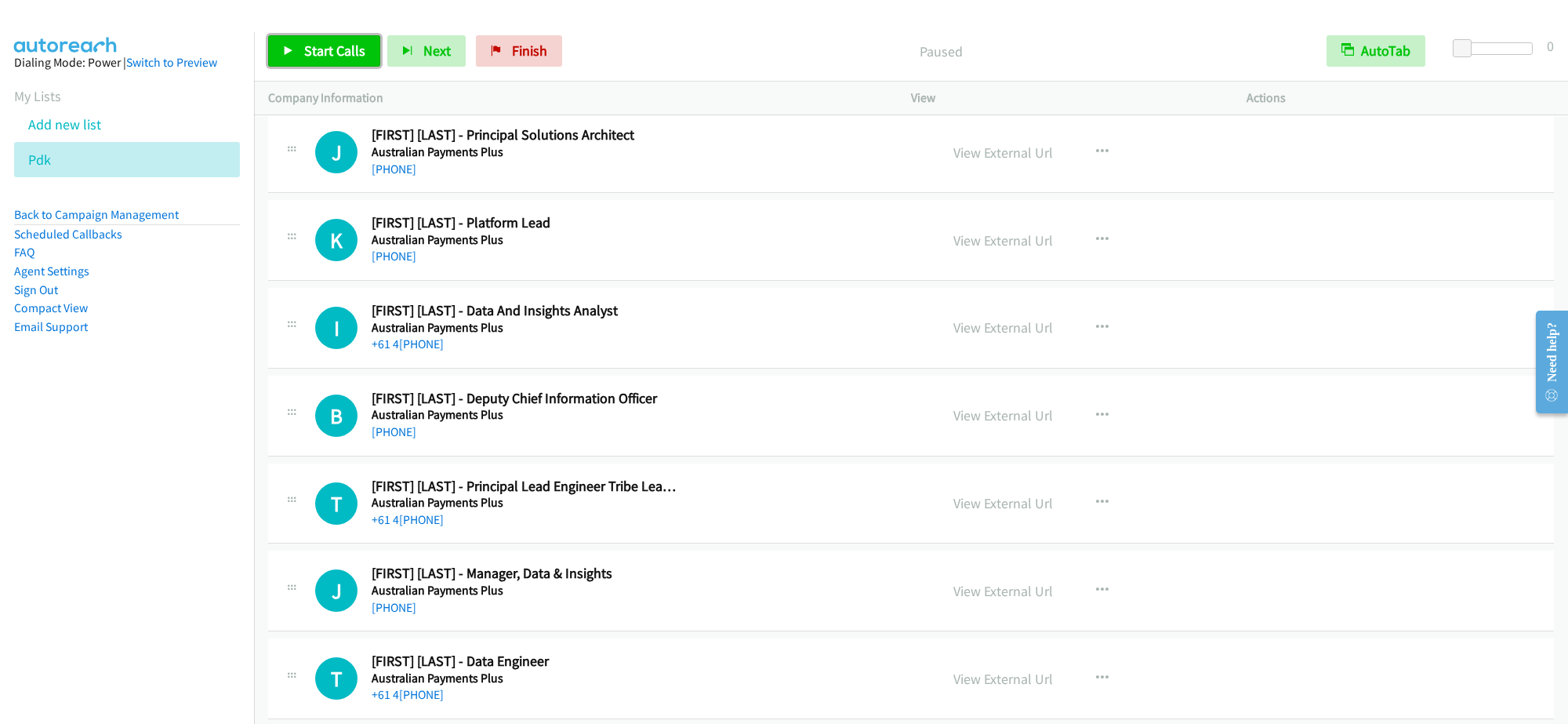 click on "Start Calls" at bounding box center [324, 51] 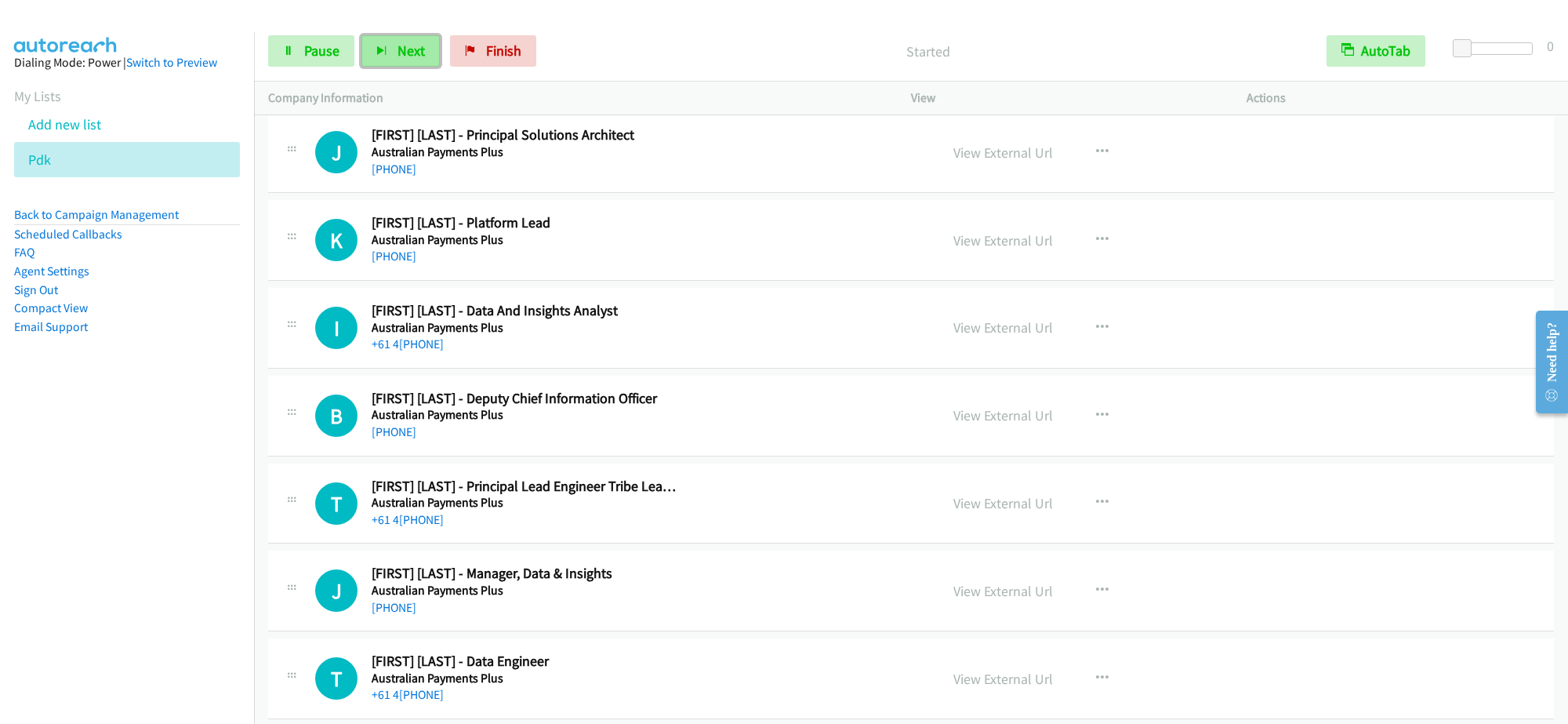 click on "Next" at bounding box center [401, 51] 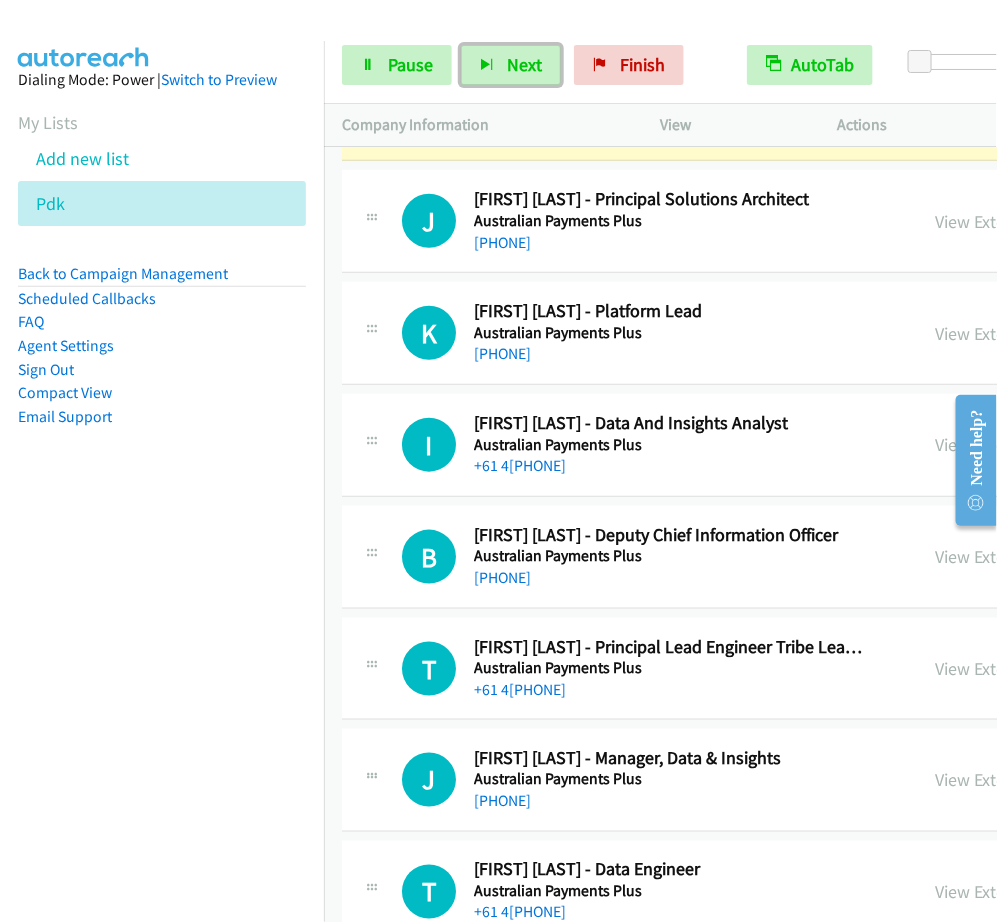 scroll, scrollTop: 8373, scrollLeft: 0, axis: vertical 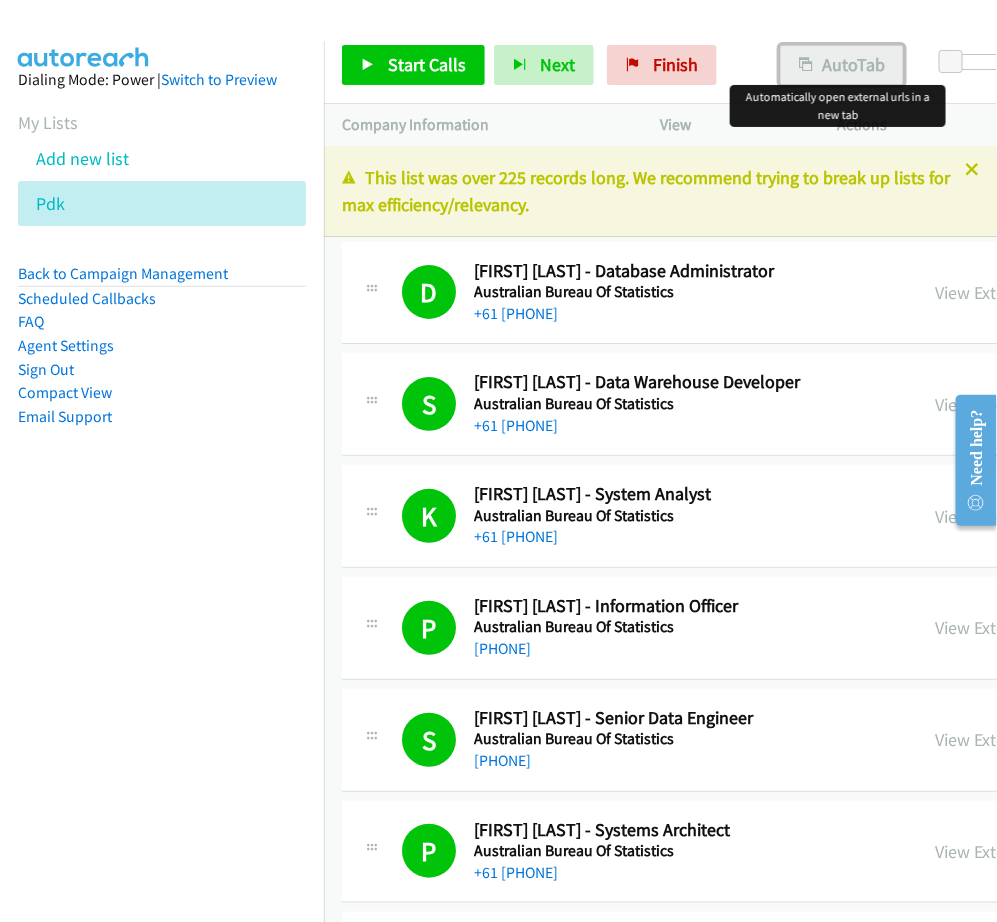 click on "AutoTab" at bounding box center [842, 65] 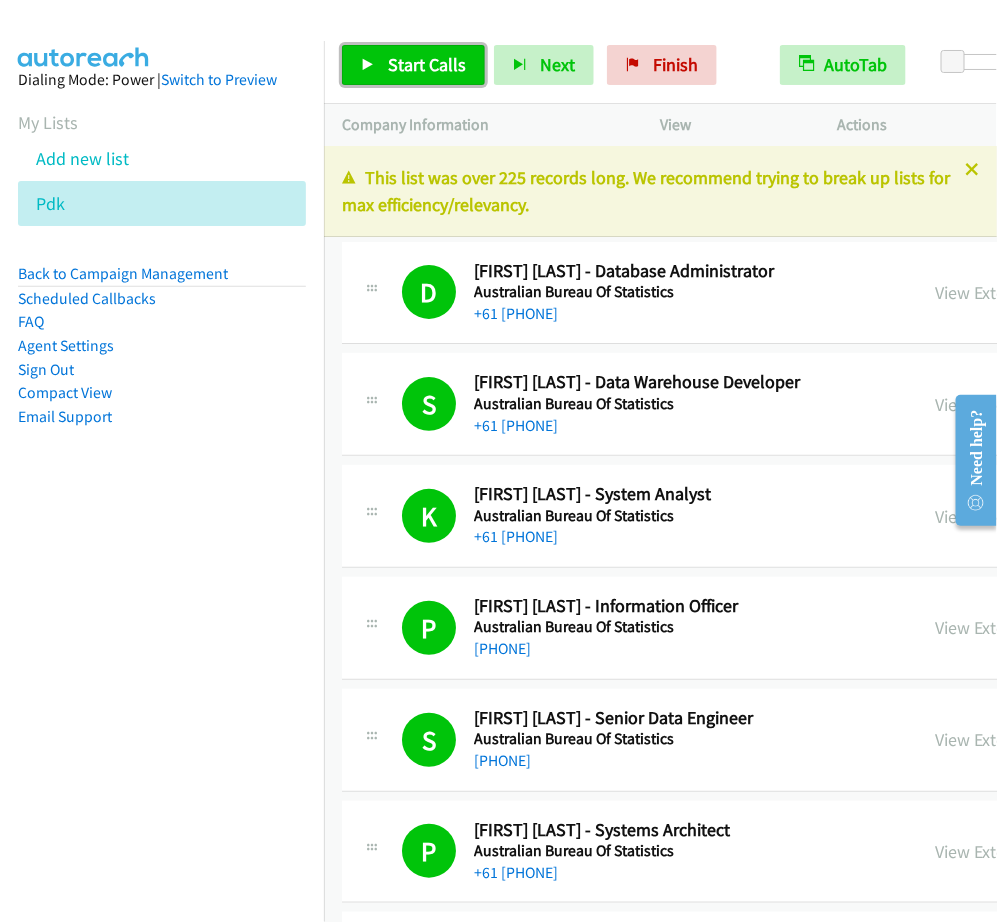 click on "Start Calls" at bounding box center (413, 65) 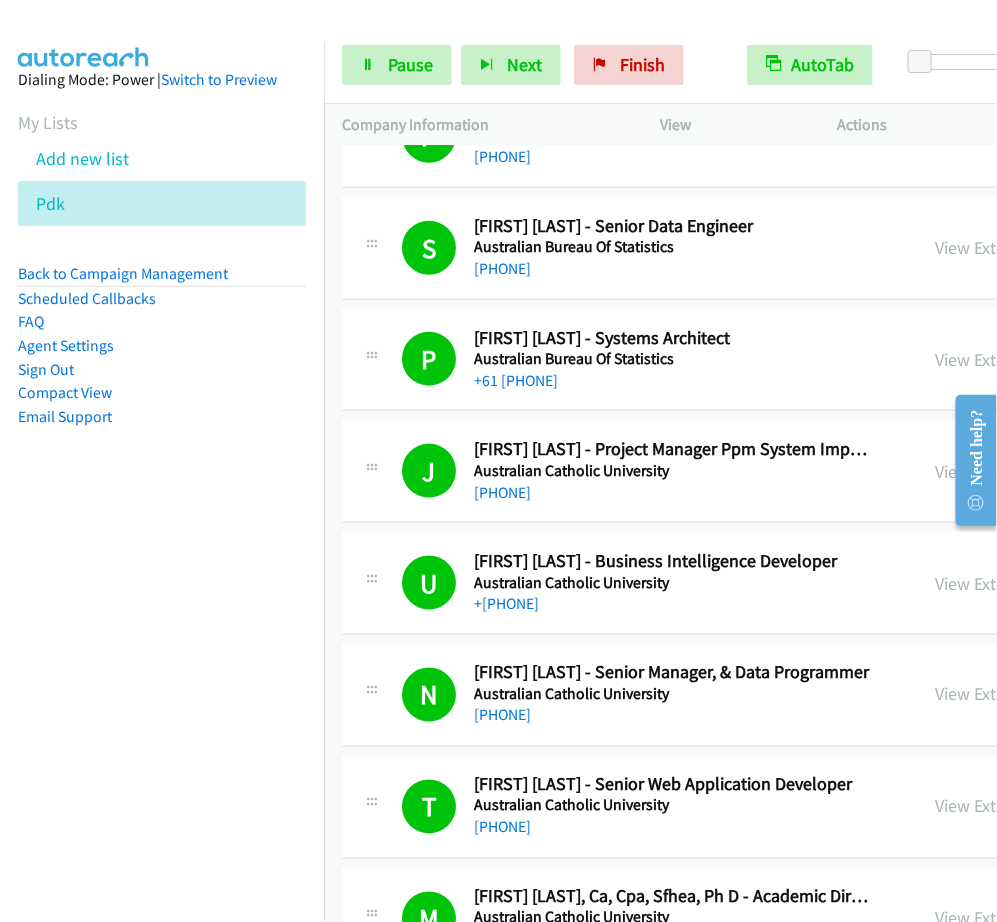 scroll, scrollTop: 500, scrollLeft: 0, axis: vertical 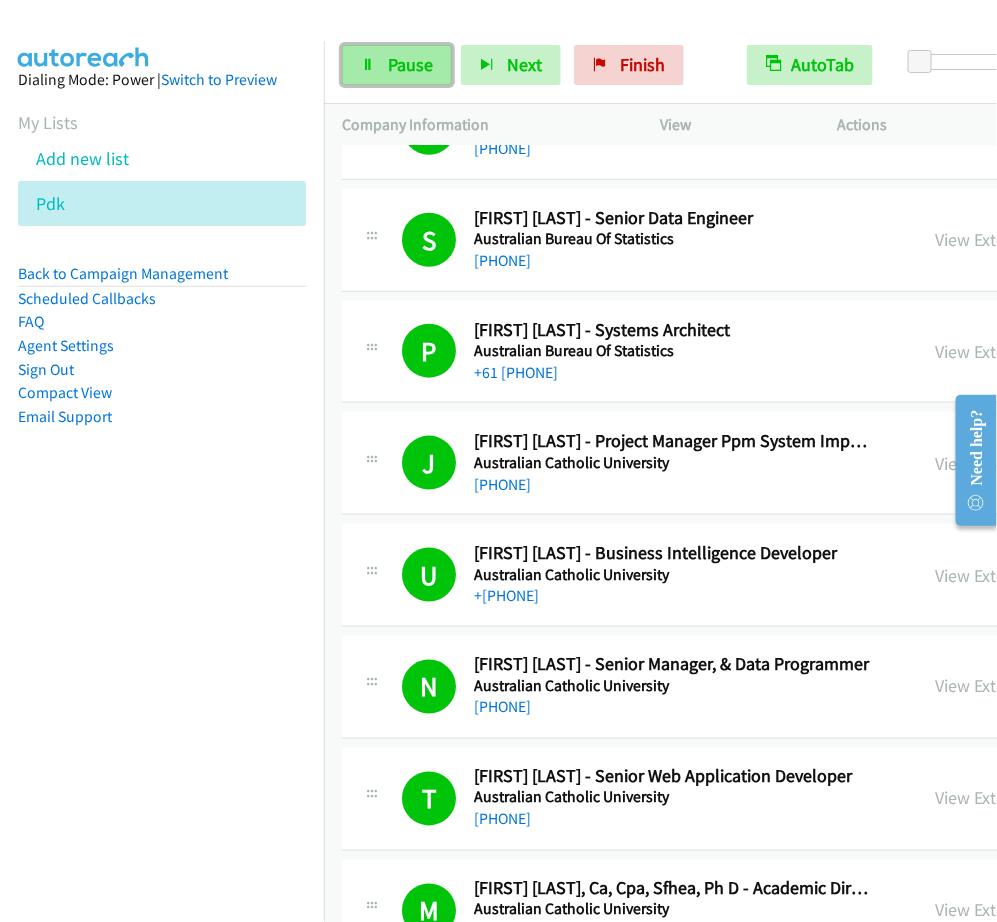 click on "Pause" at bounding box center (410, 64) 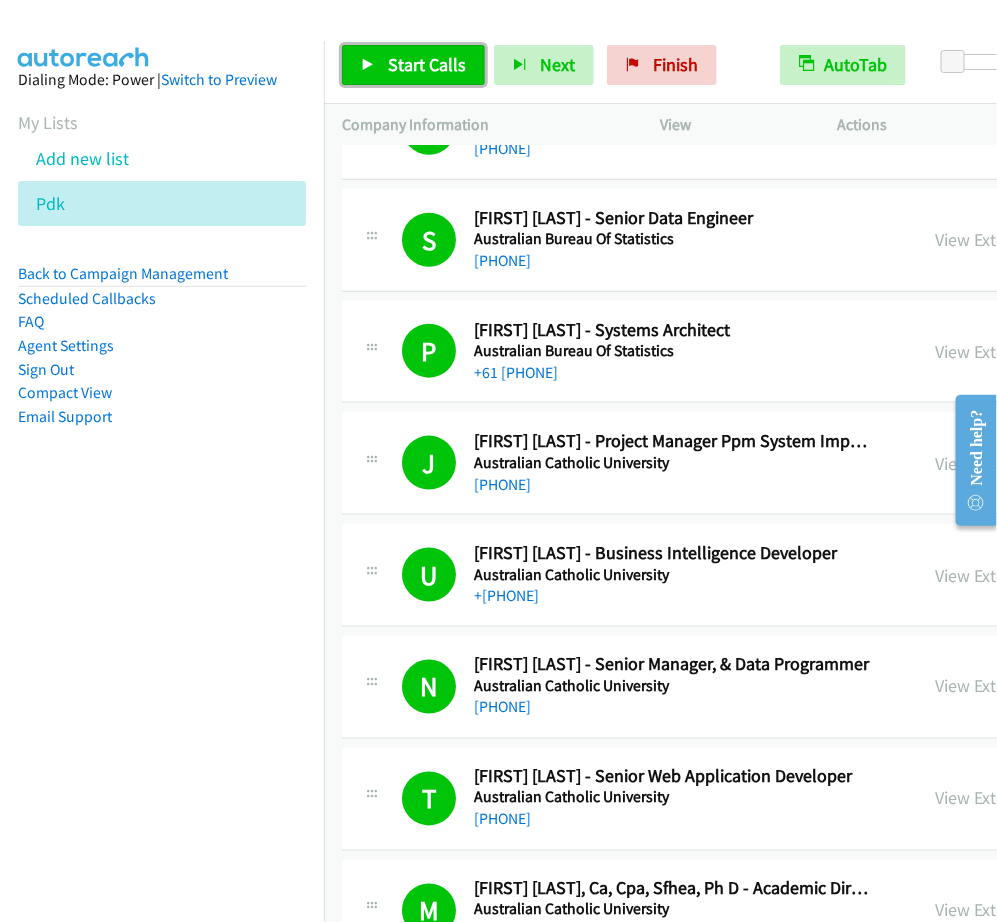 click on "Start Calls" at bounding box center [413, 65] 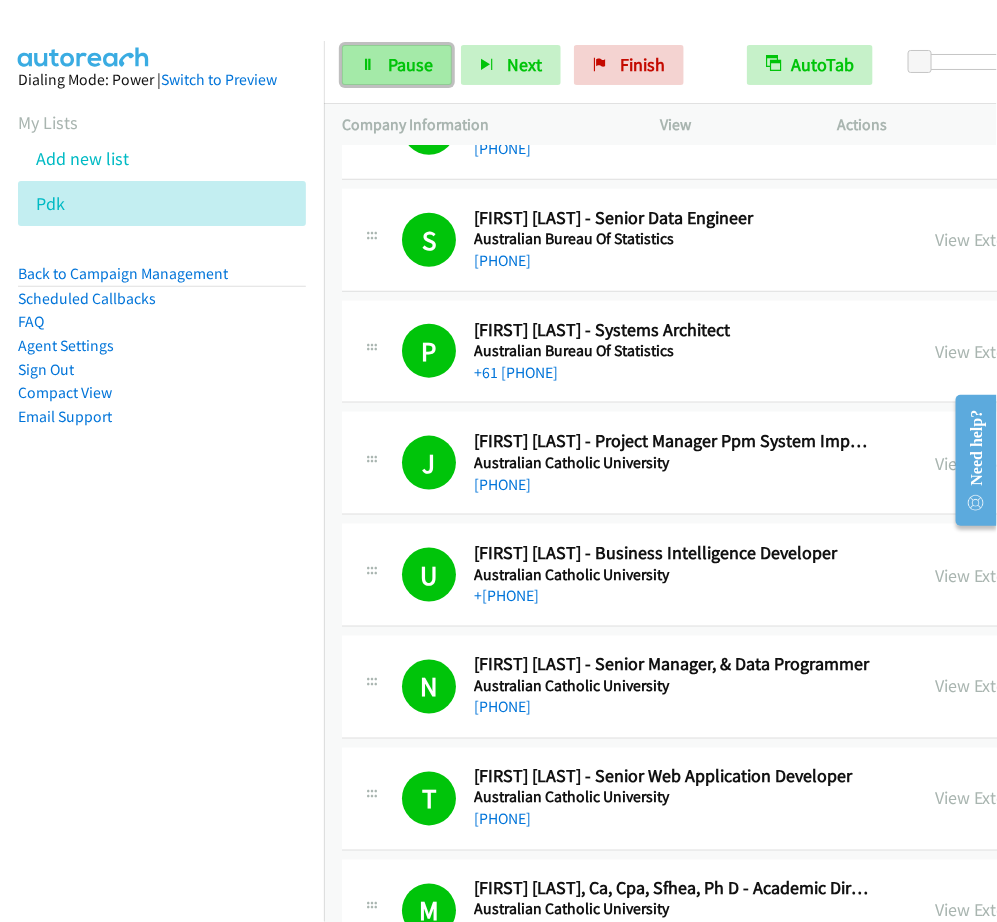 click on "Pause" at bounding box center (397, 65) 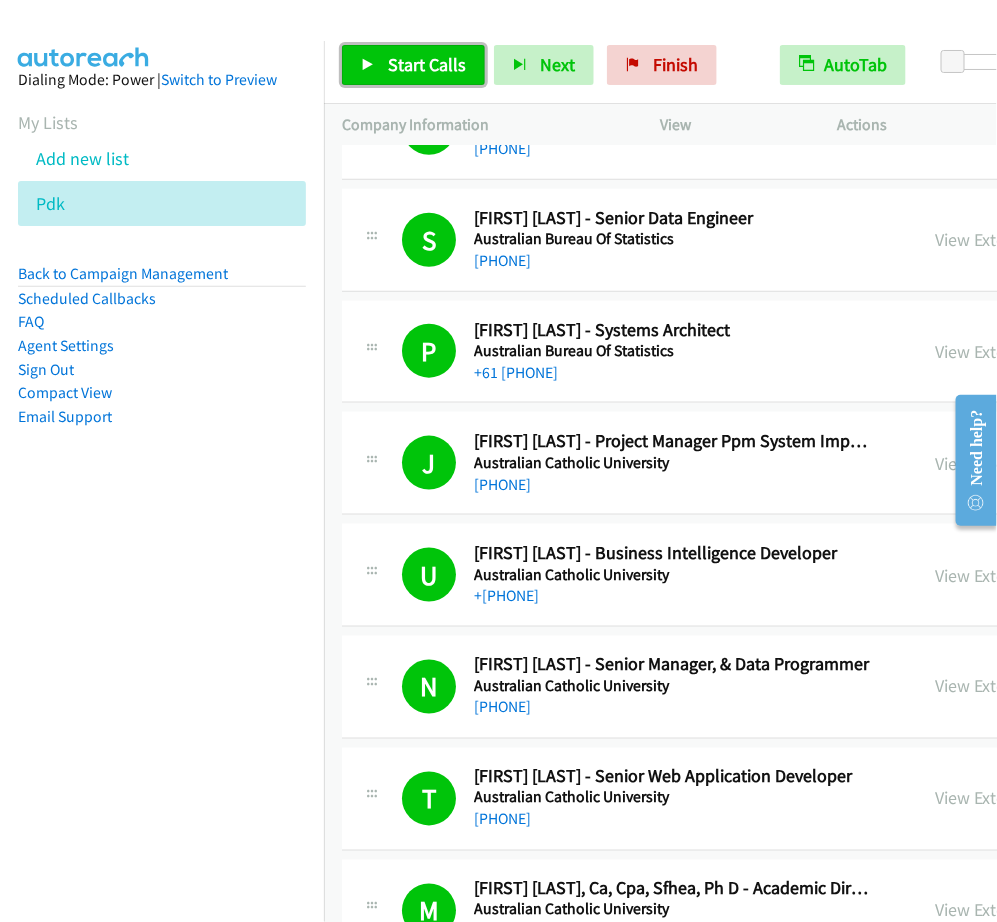 click on "Start Calls" at bounding box center (413, 65) 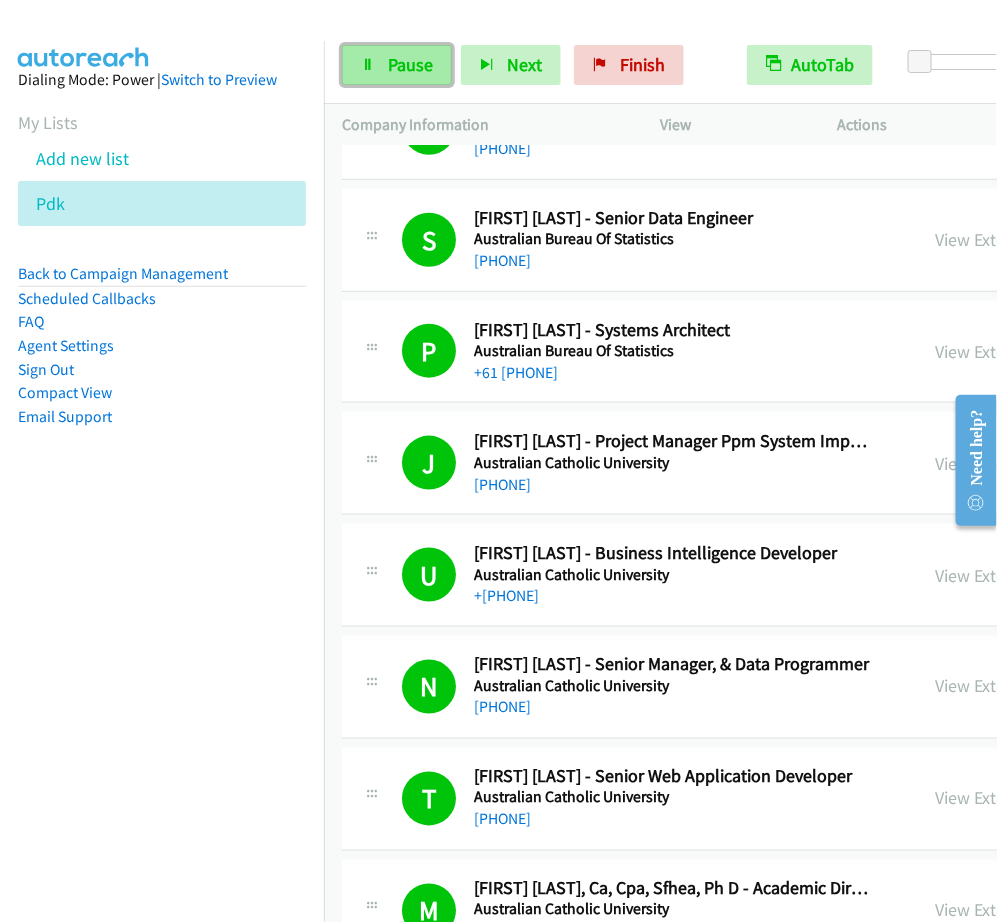 click on "Pause" at bounding box center (397, 65) 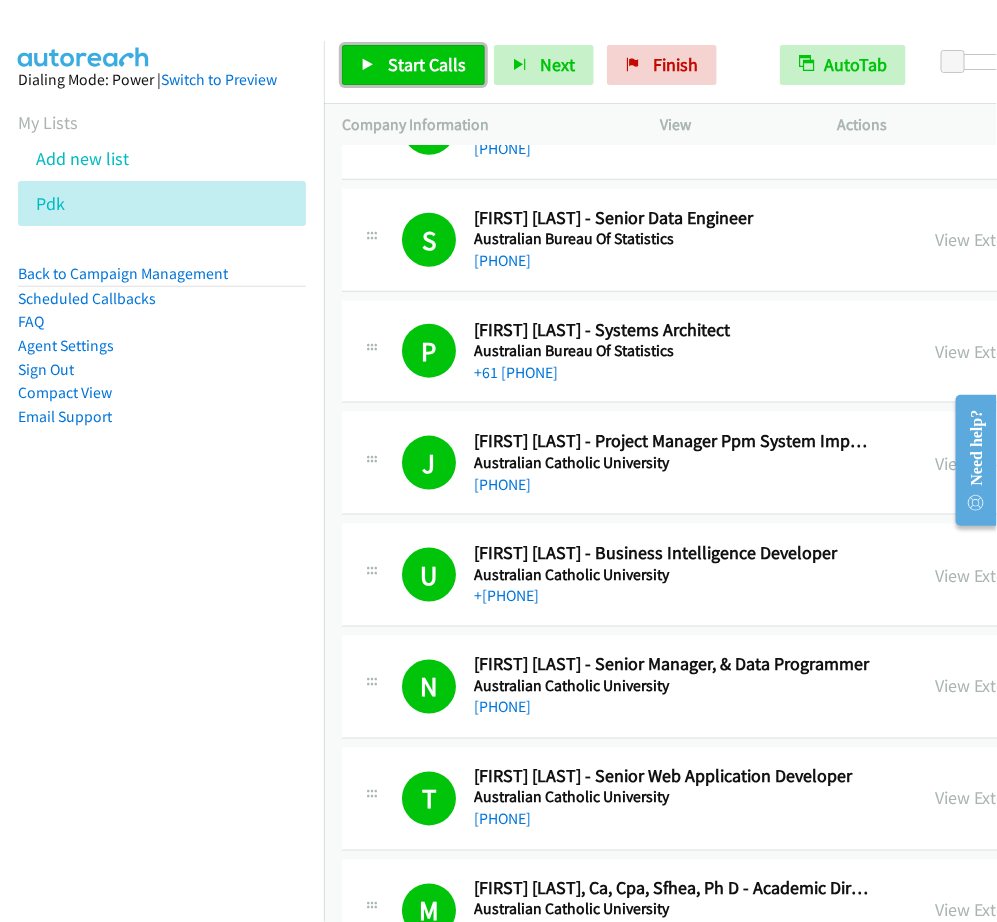 click on "Start Calls" at bounding box center [413, 65] 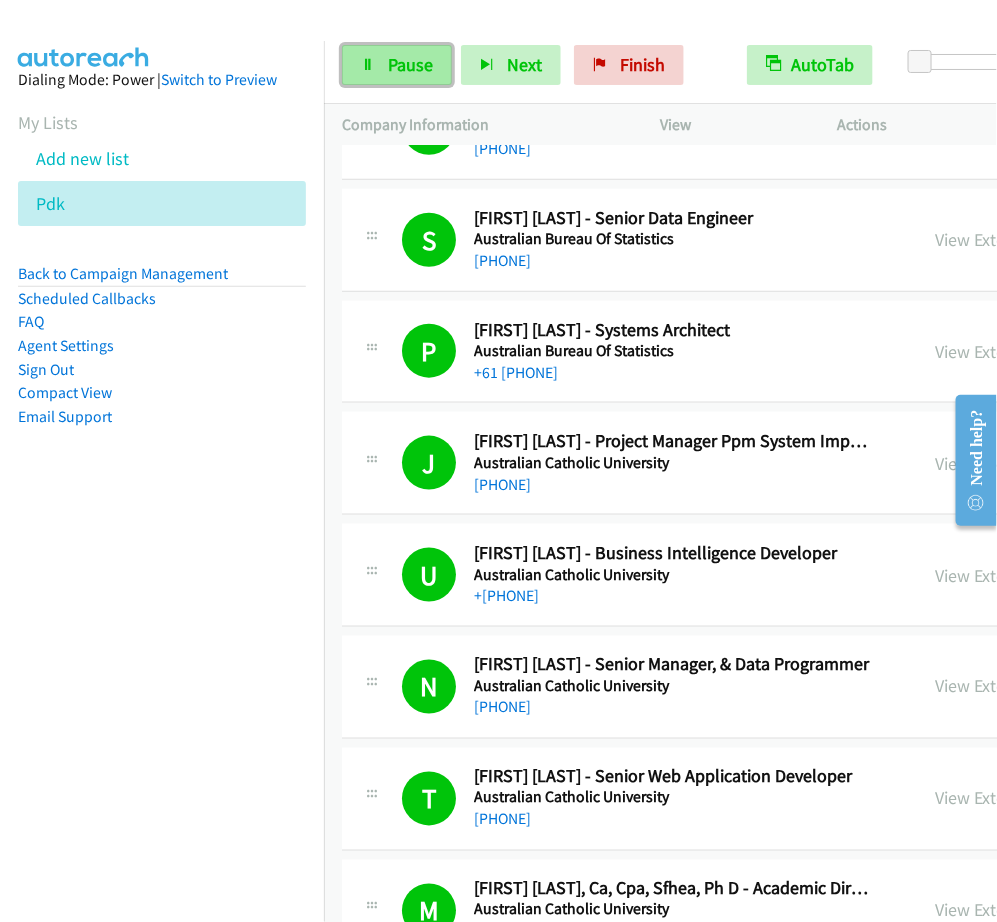 click on "Pause" at bounding box center [410, 64] 